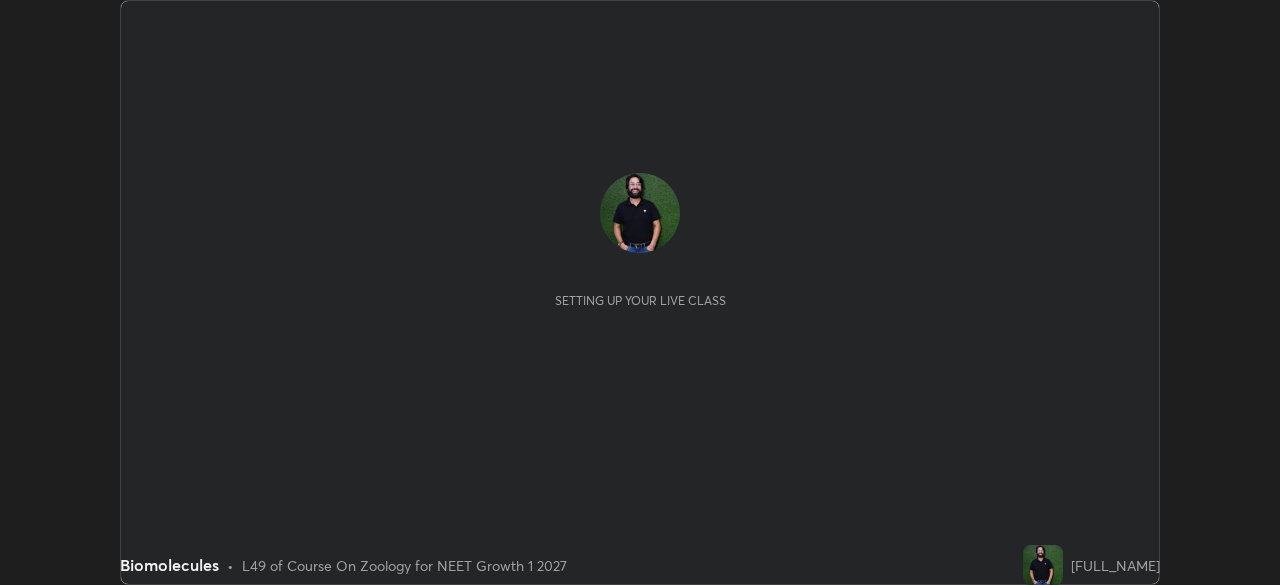 scroll, scrollTop: 0, scrollLeft: 0, axis: both 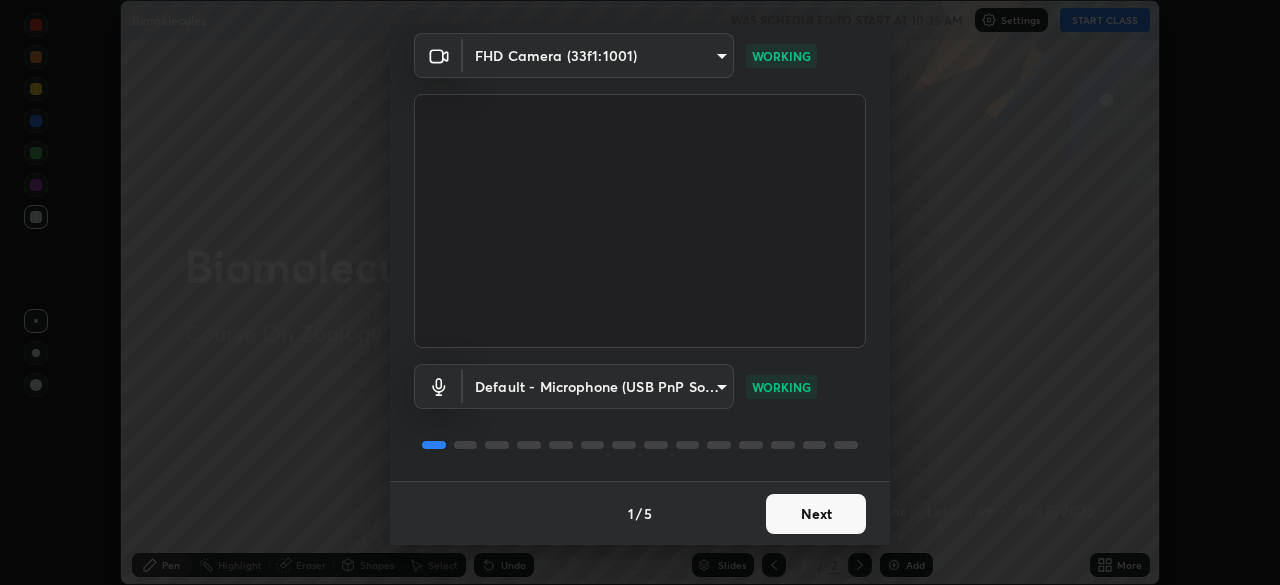 click on "Next" at bounding box center [816, 514] 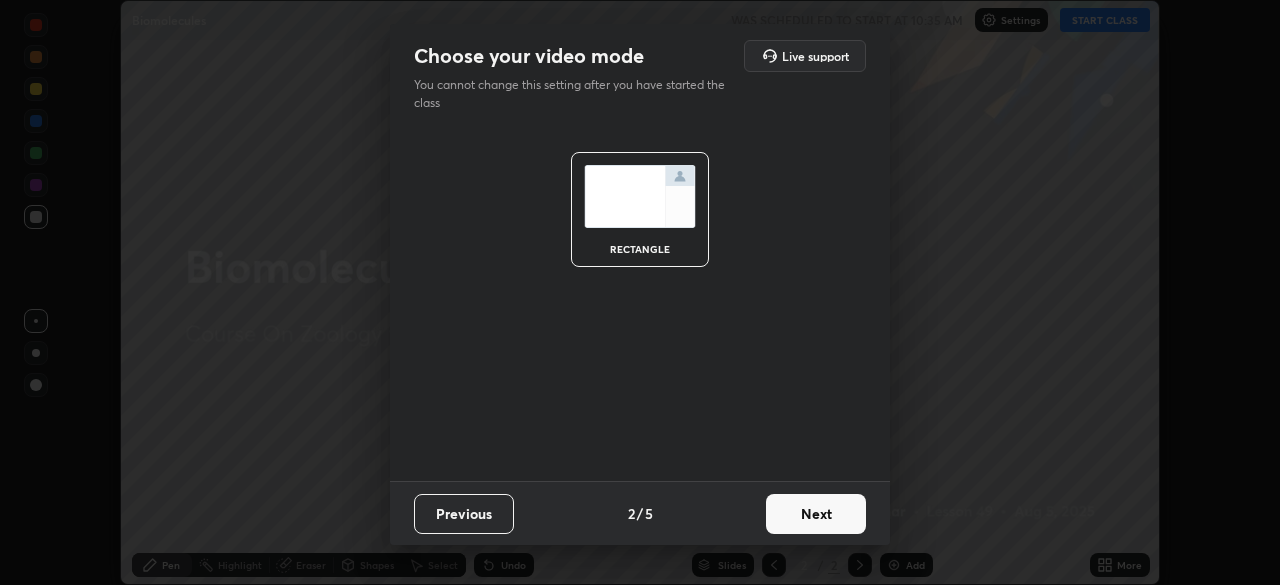 click on "Next" at bounding box center [816, 514] 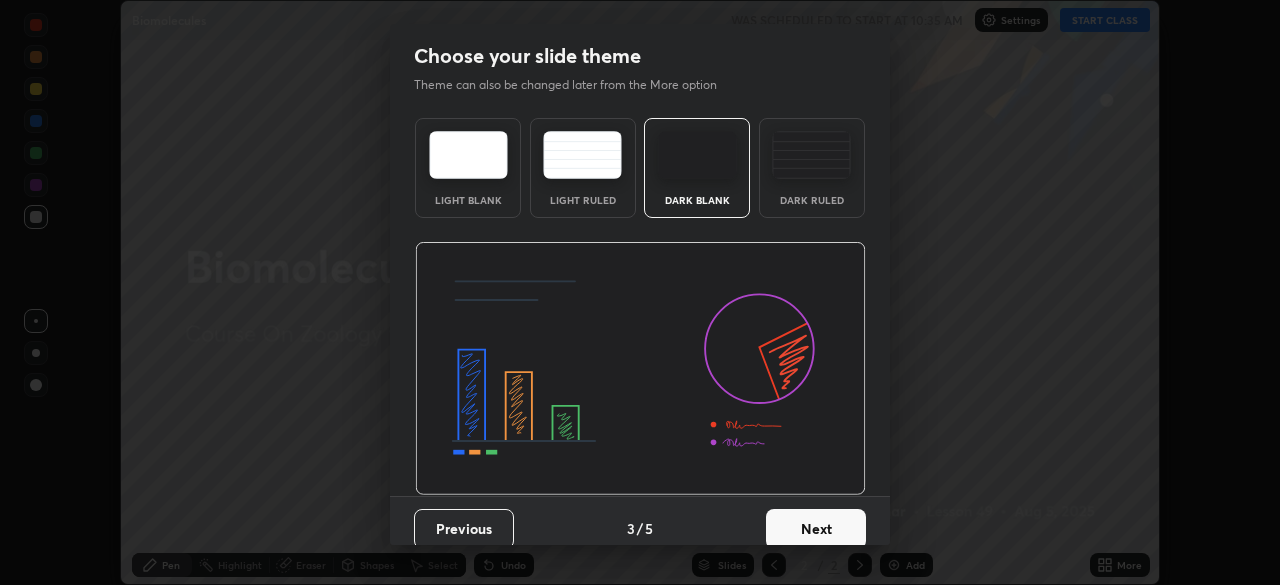 scroll, scrollTop: 15, scrollLeft: 0, axis: vertical 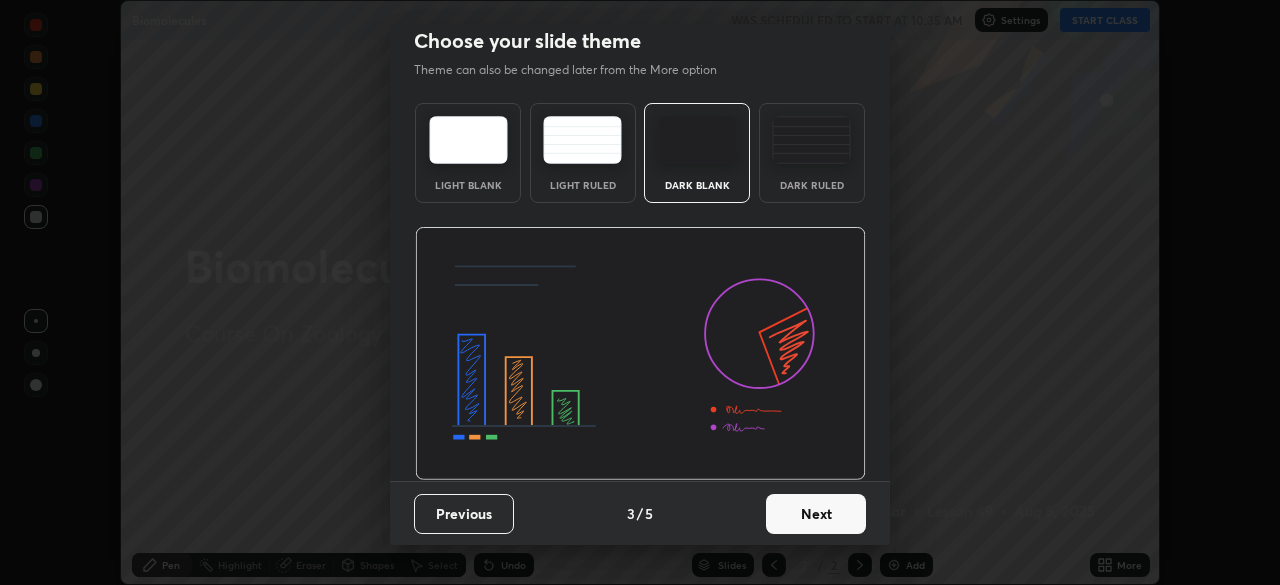 click on "Next" at bounding box center [816, 514] 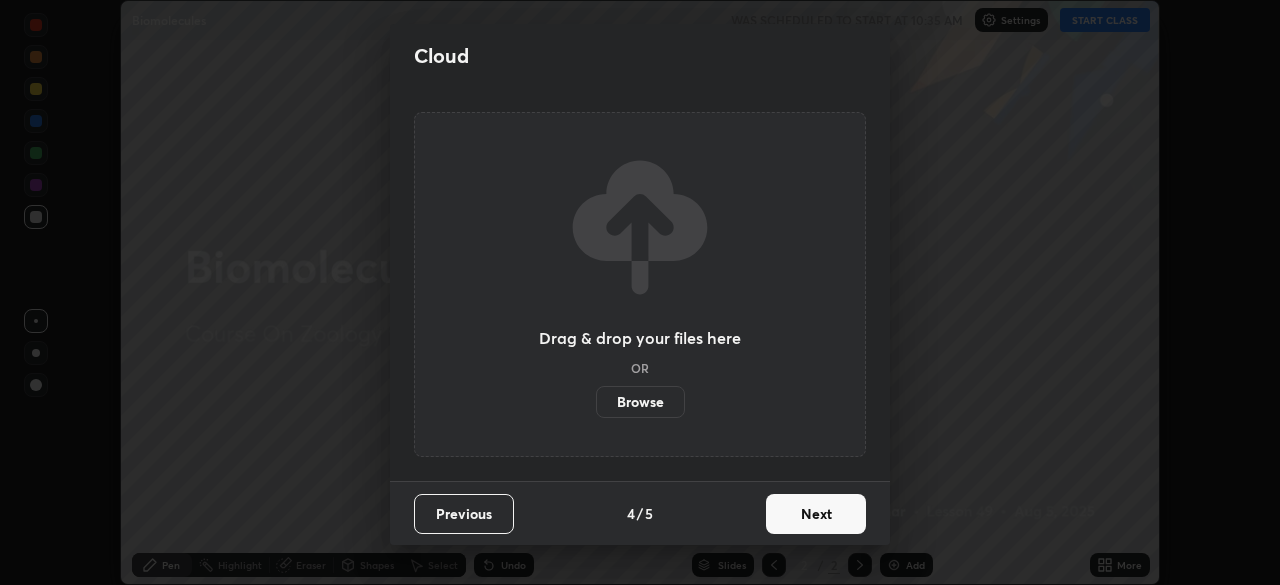 click on "Next" at bounding box center (816, 514) 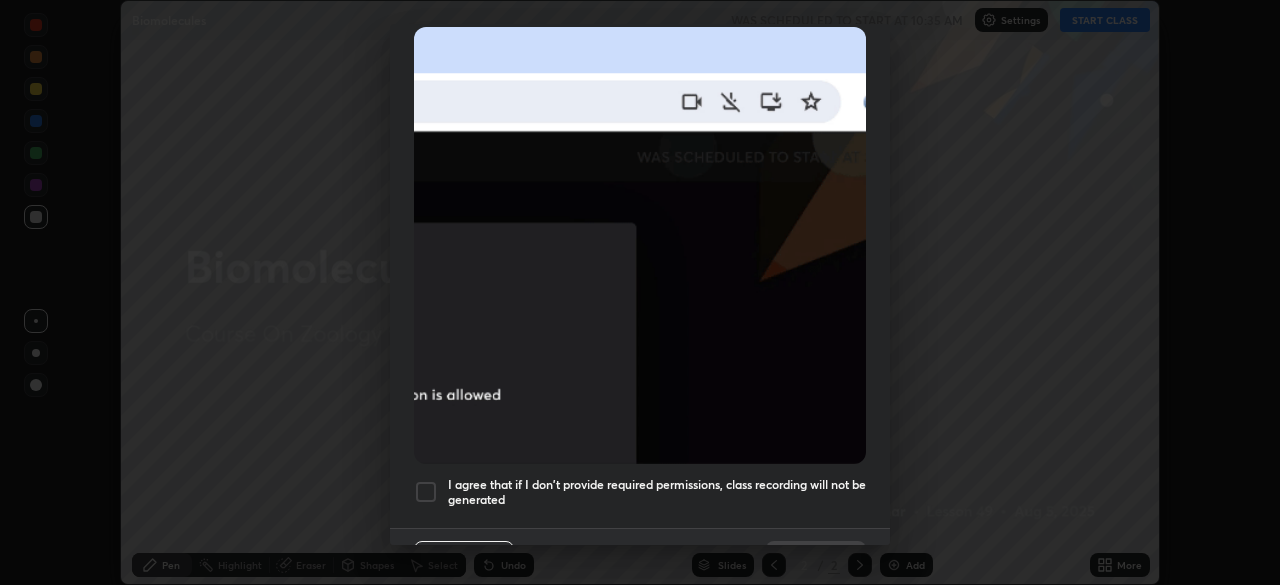 scroll, scrollTop: 444, scrollLeft: 0, axis: vertical 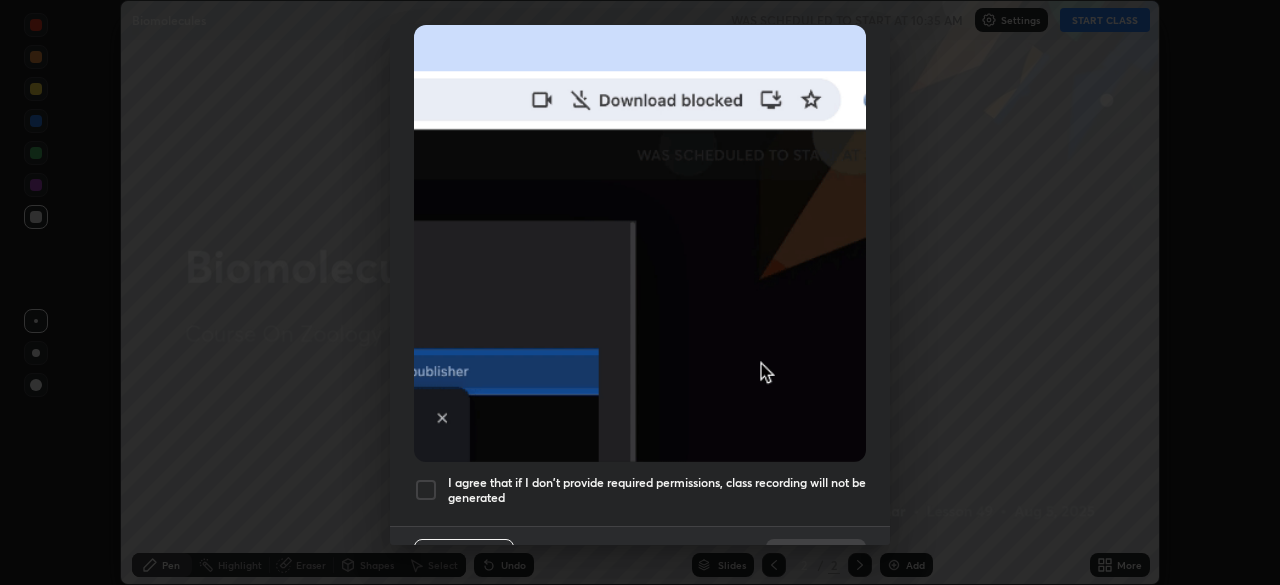 click at bounding box center (426, 490) 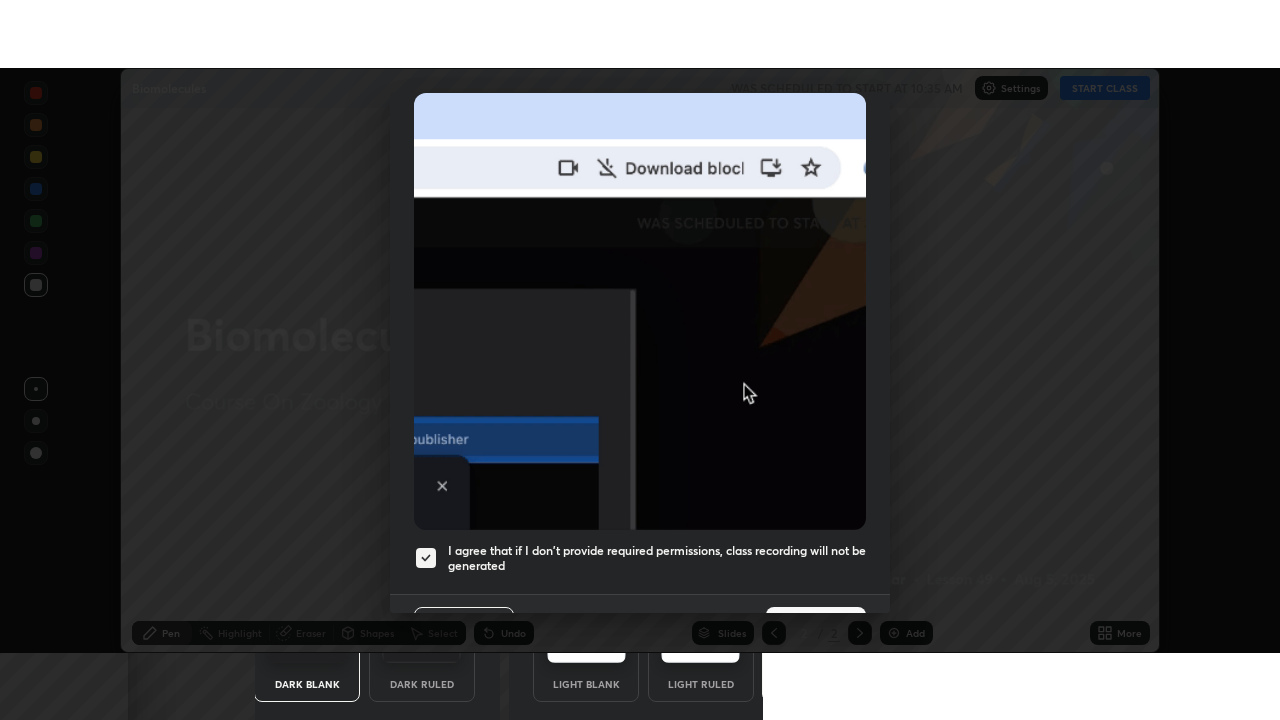 scroll, scrollTop: 479, scrollLeft: 0, axis: vertical 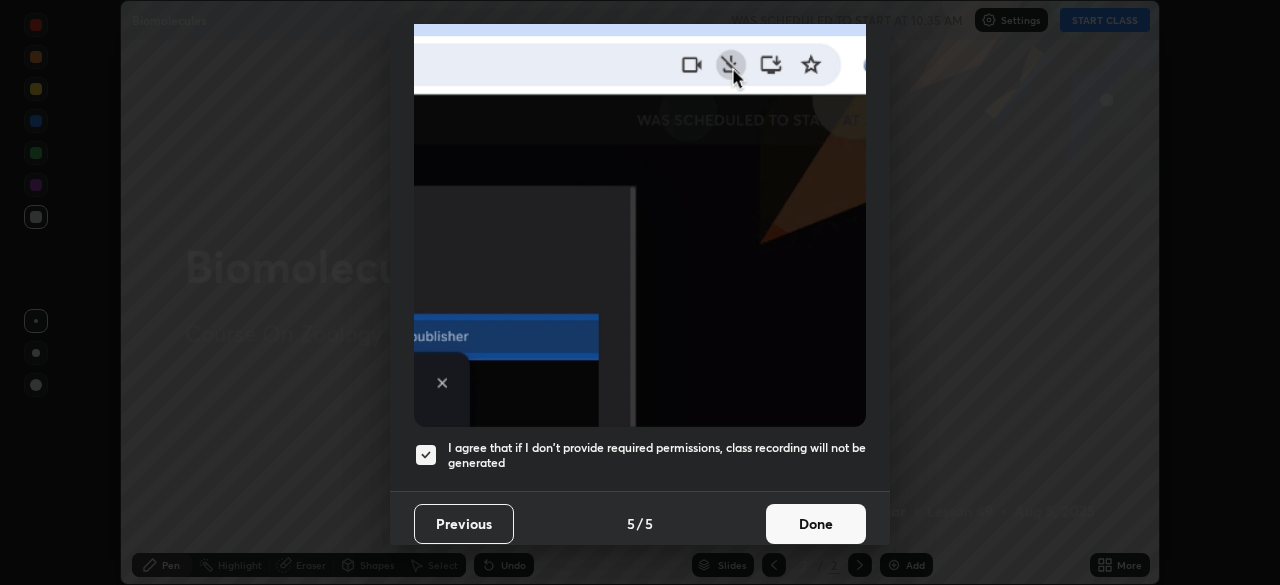 click on "Done" at bounding box center [816, 524] 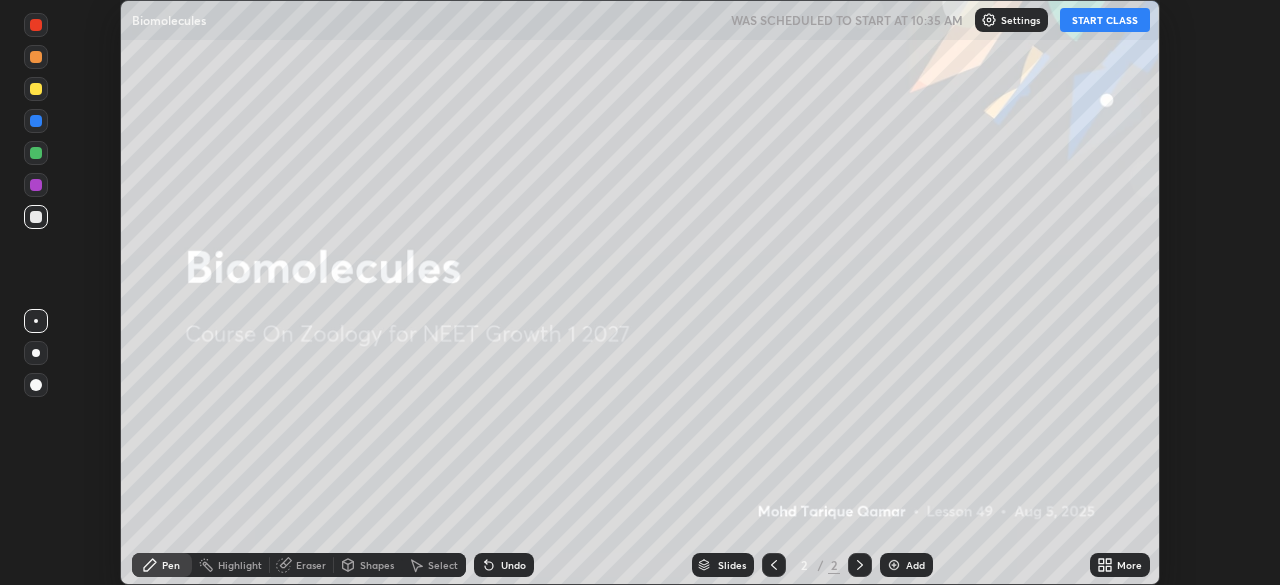 click on "More" at bounding box center [1129, 565] 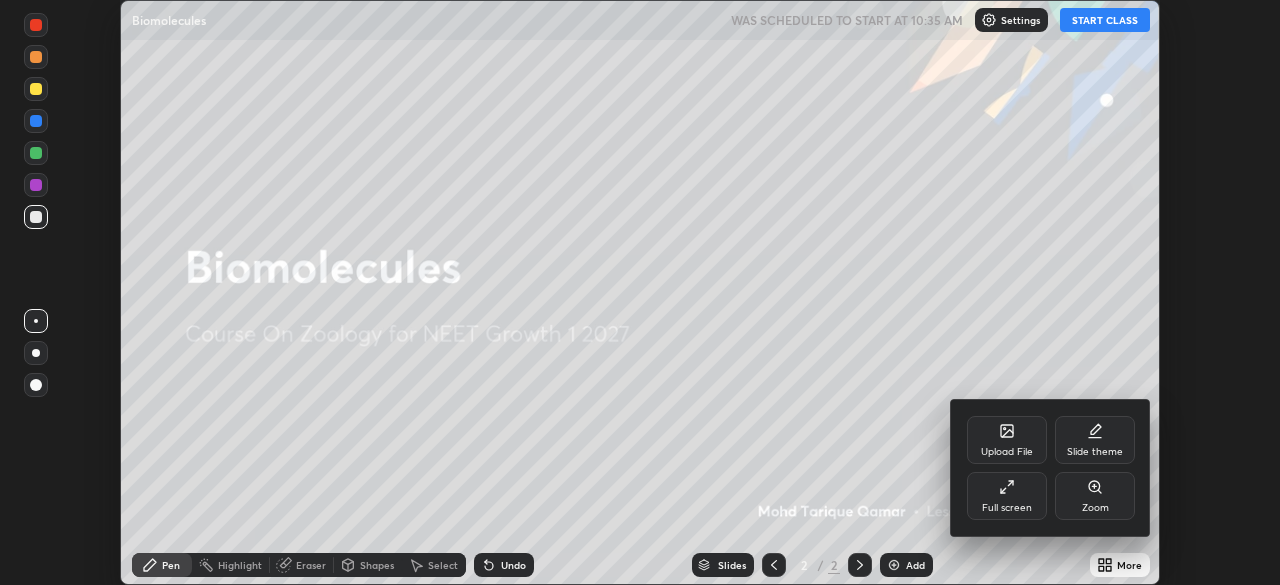 click 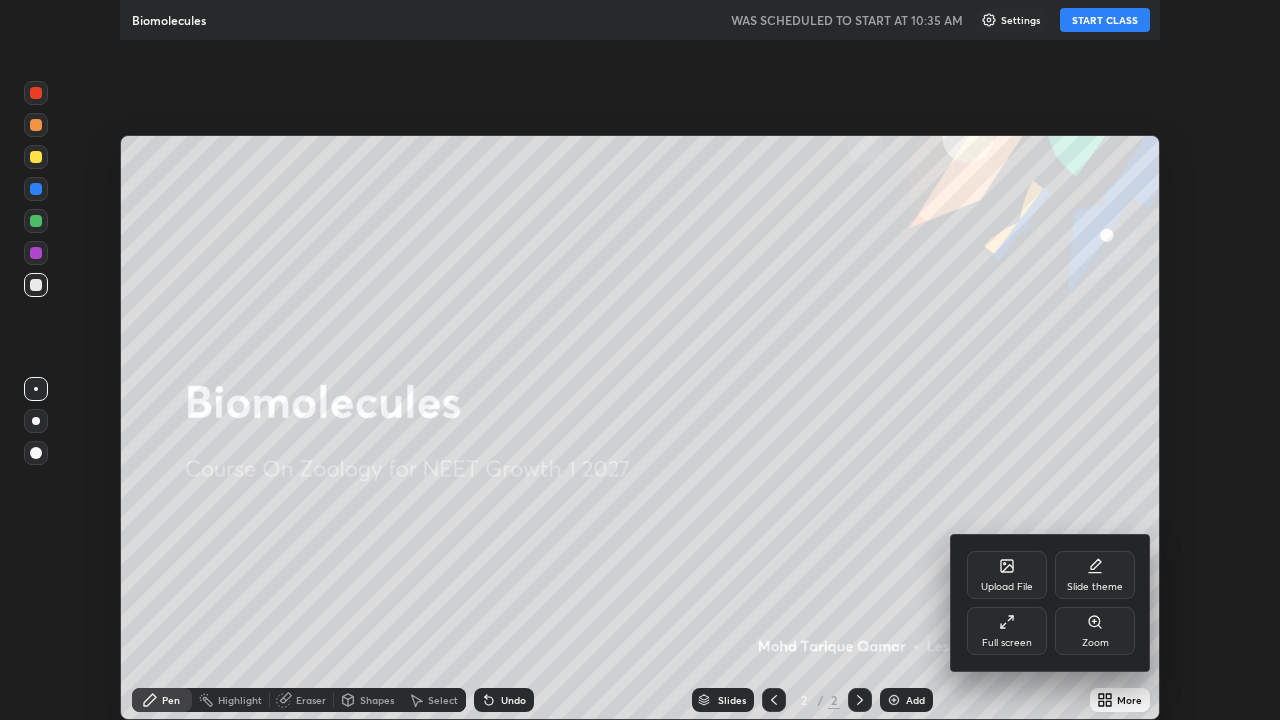 scroll, scrollTop: 99280, scrollLeft: 98720, axis: both 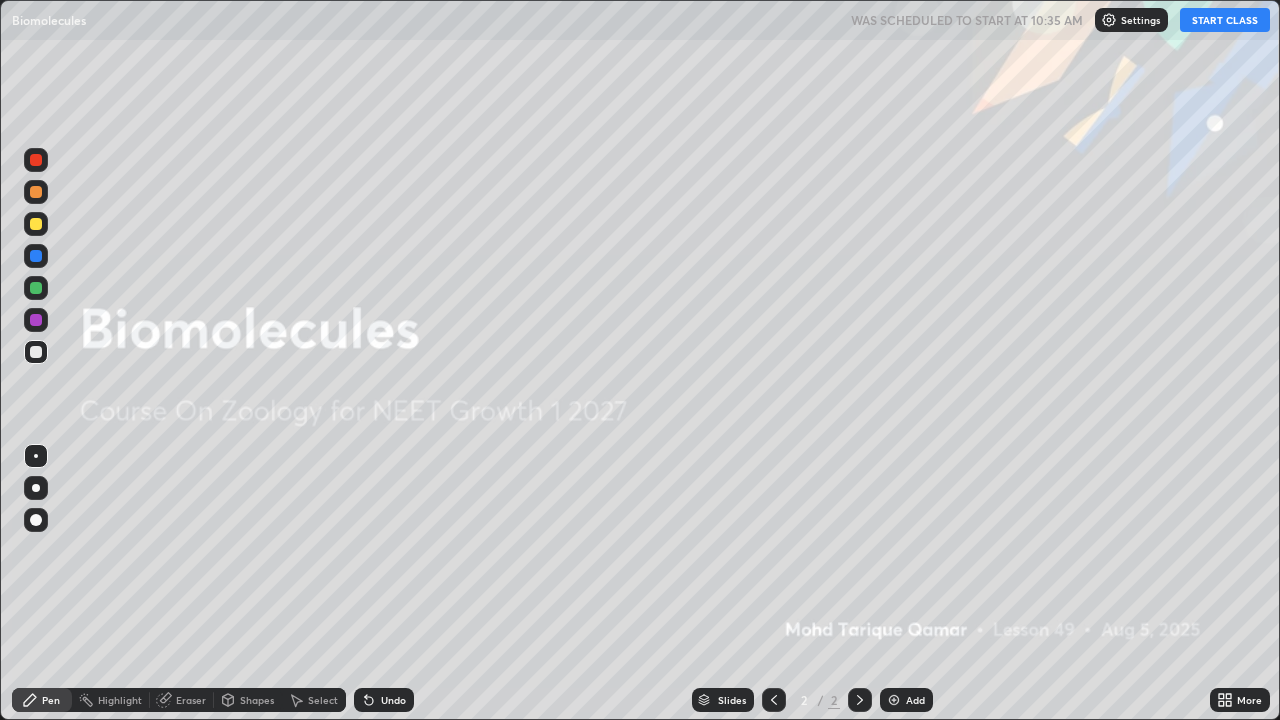 click on "START CLASS" at bounding box center [1225, 20] 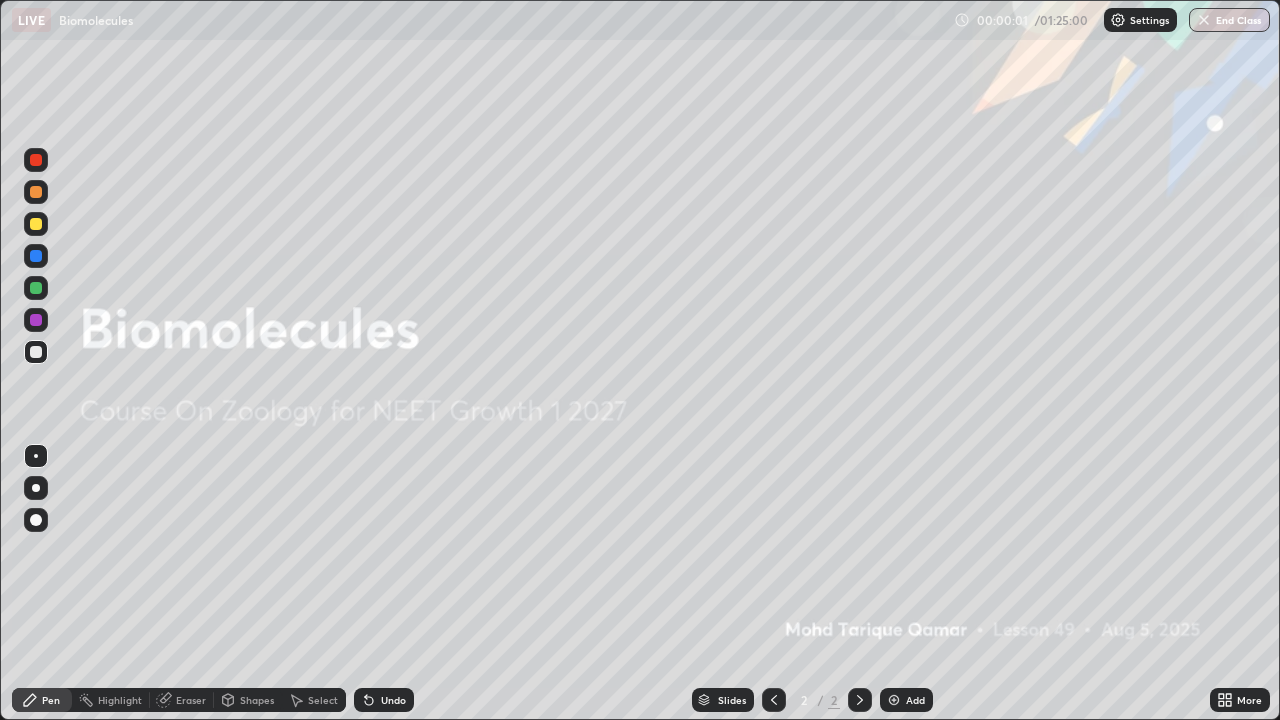 click on "Add" at bounding box center (915, 700) 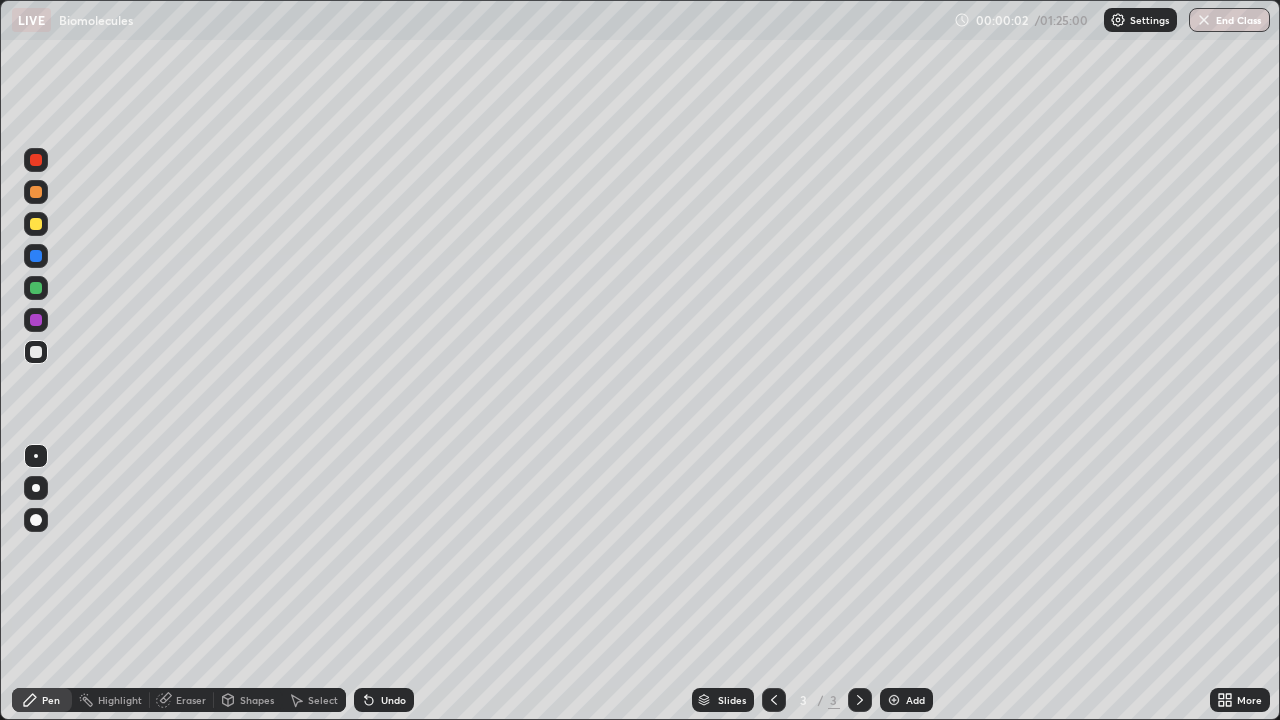 click at bounding box center (36, 520) 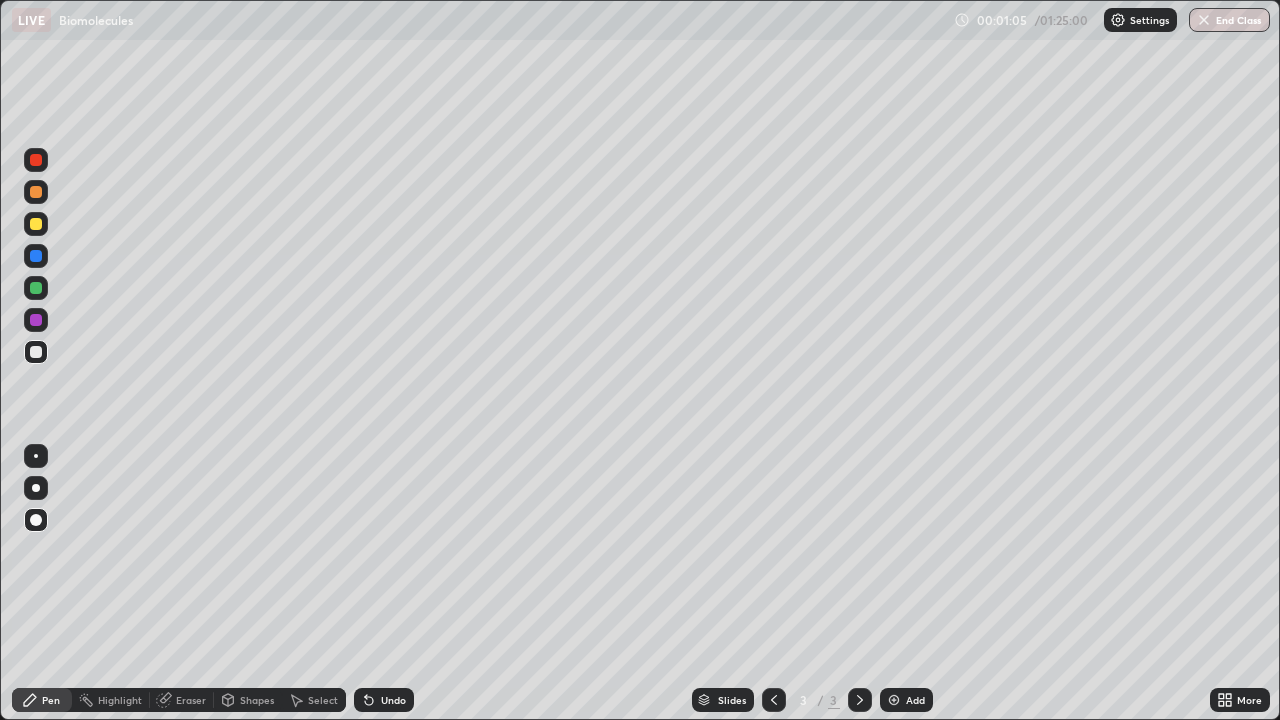 click at bounding box center [36, 192] 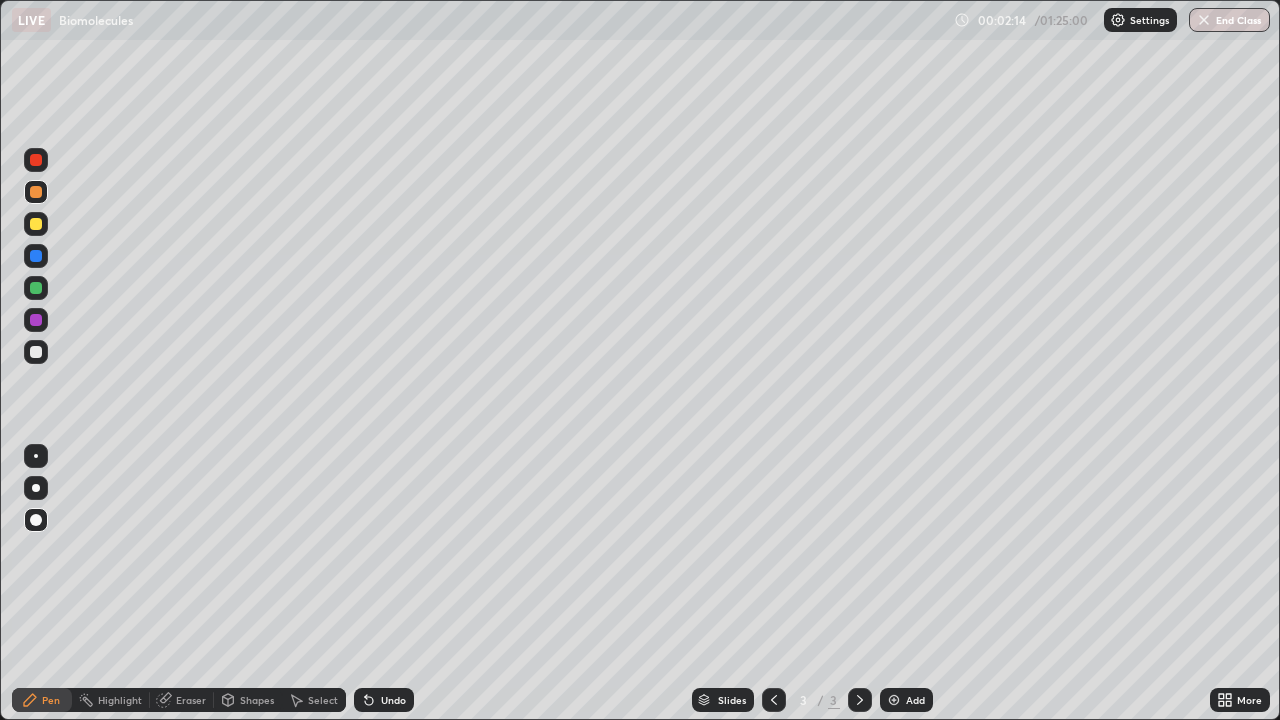 click at bounding box center (36, 192) 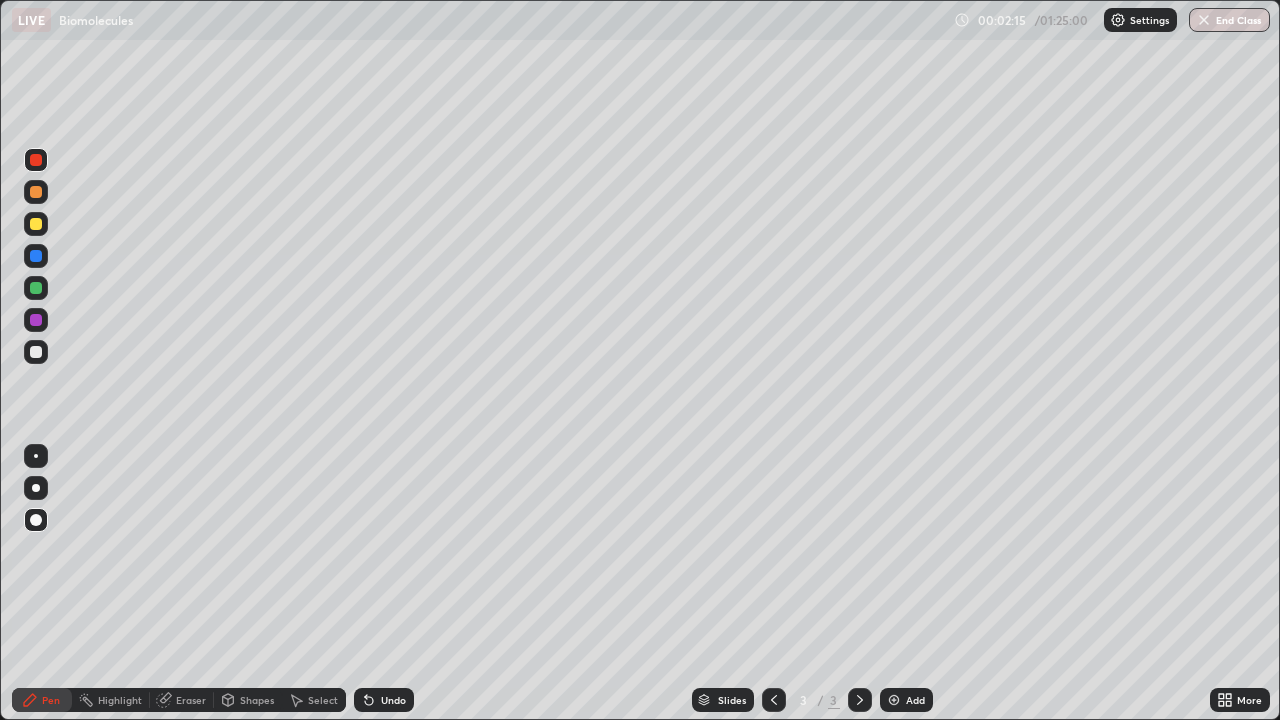 click at bounding box center (36, 224) 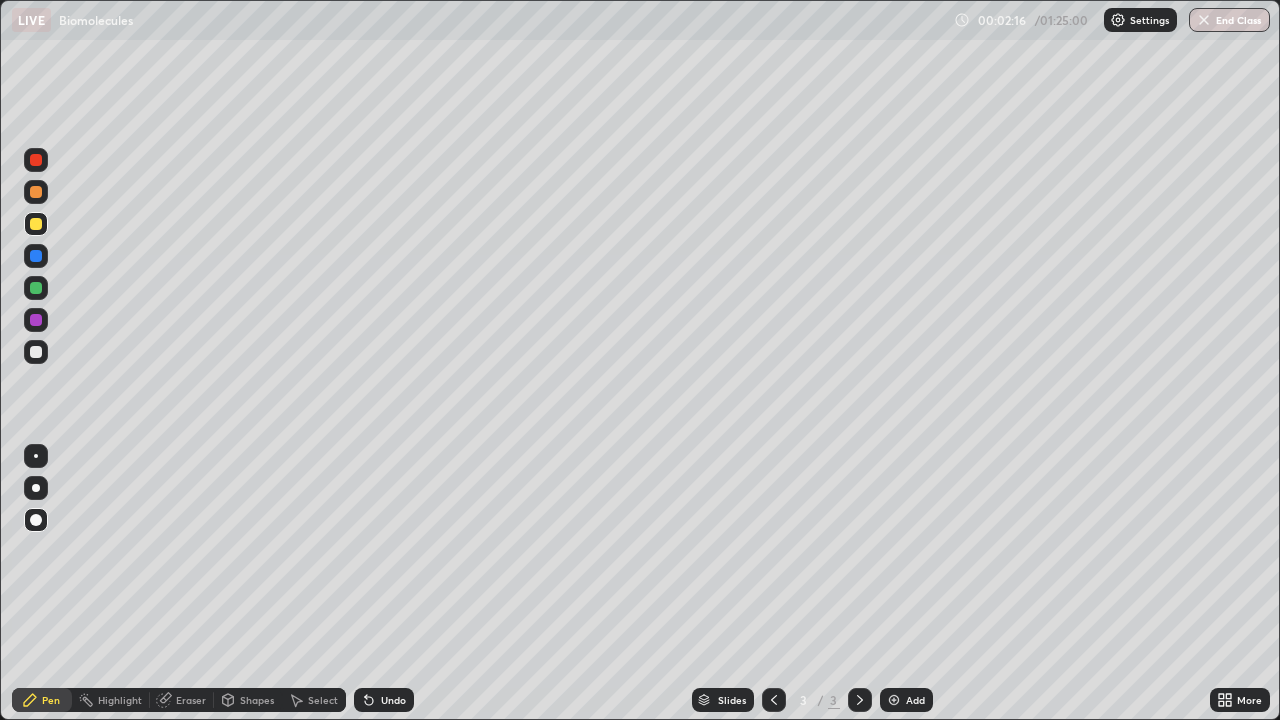 click at bounding box center [36, 560] 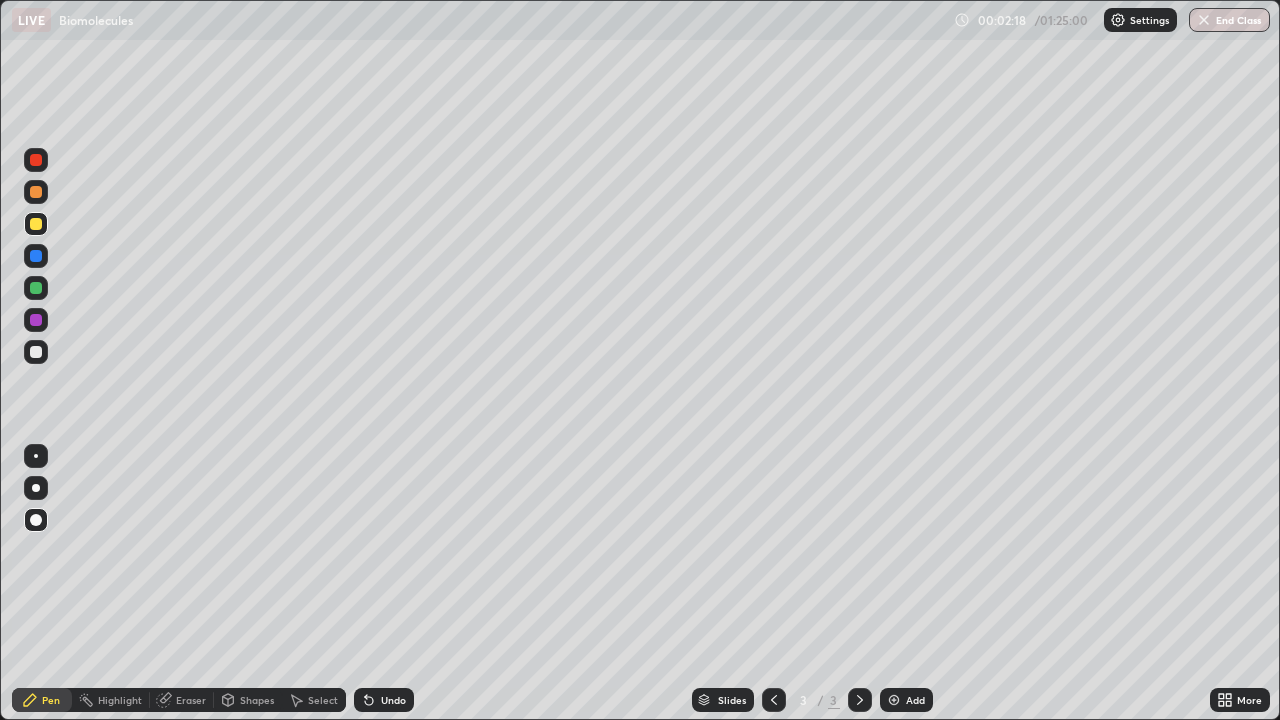 click at bounding box center (36, 560) 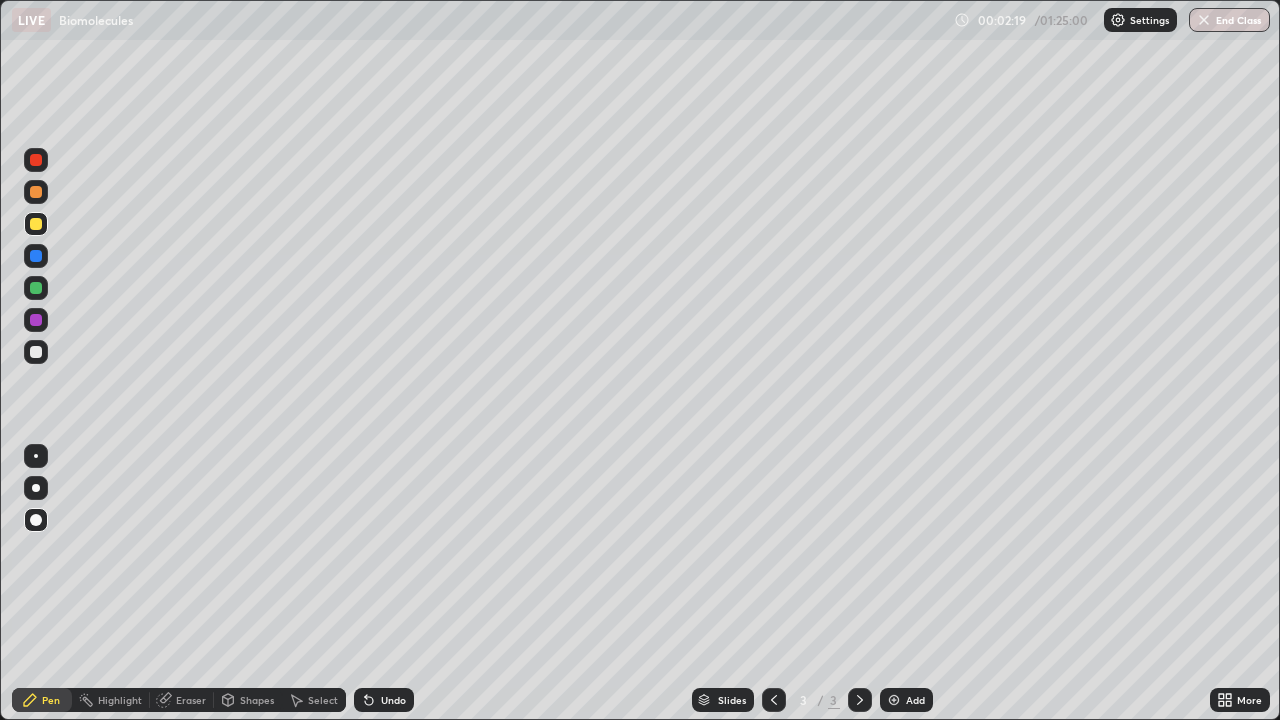 click at bounding box center [36, 560] 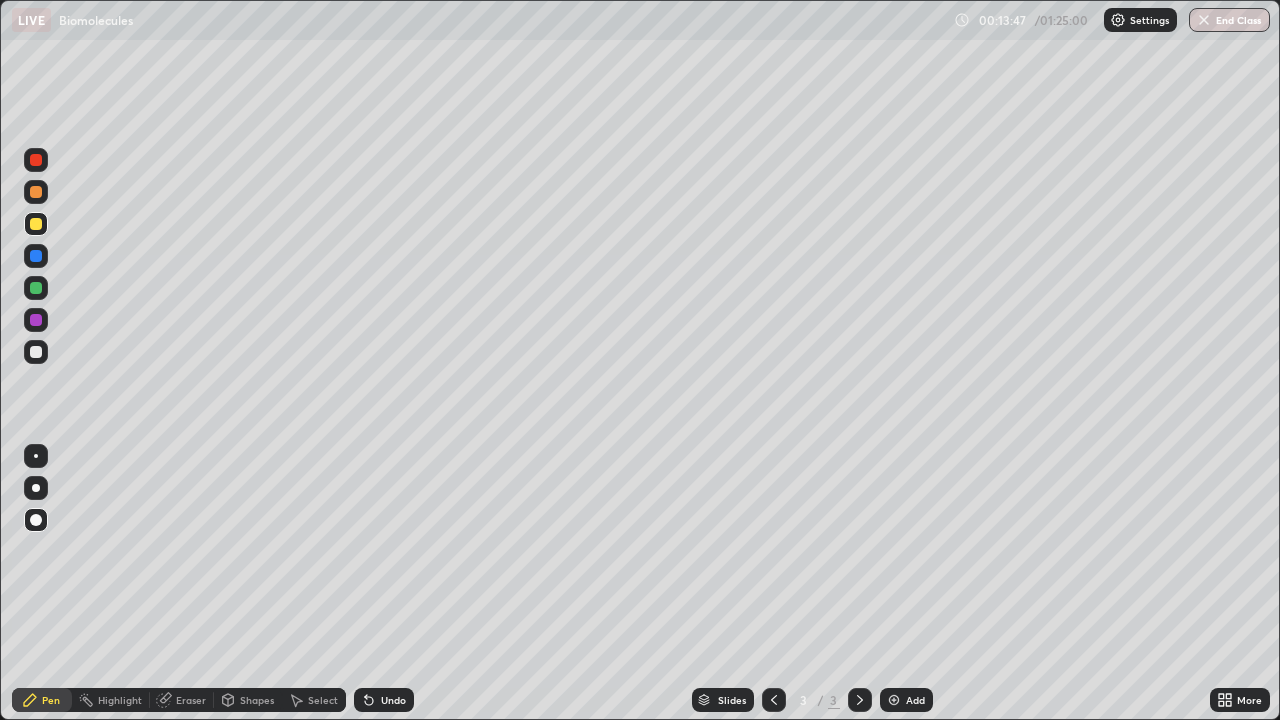 click on "Add" at bounding box center [906, 700] 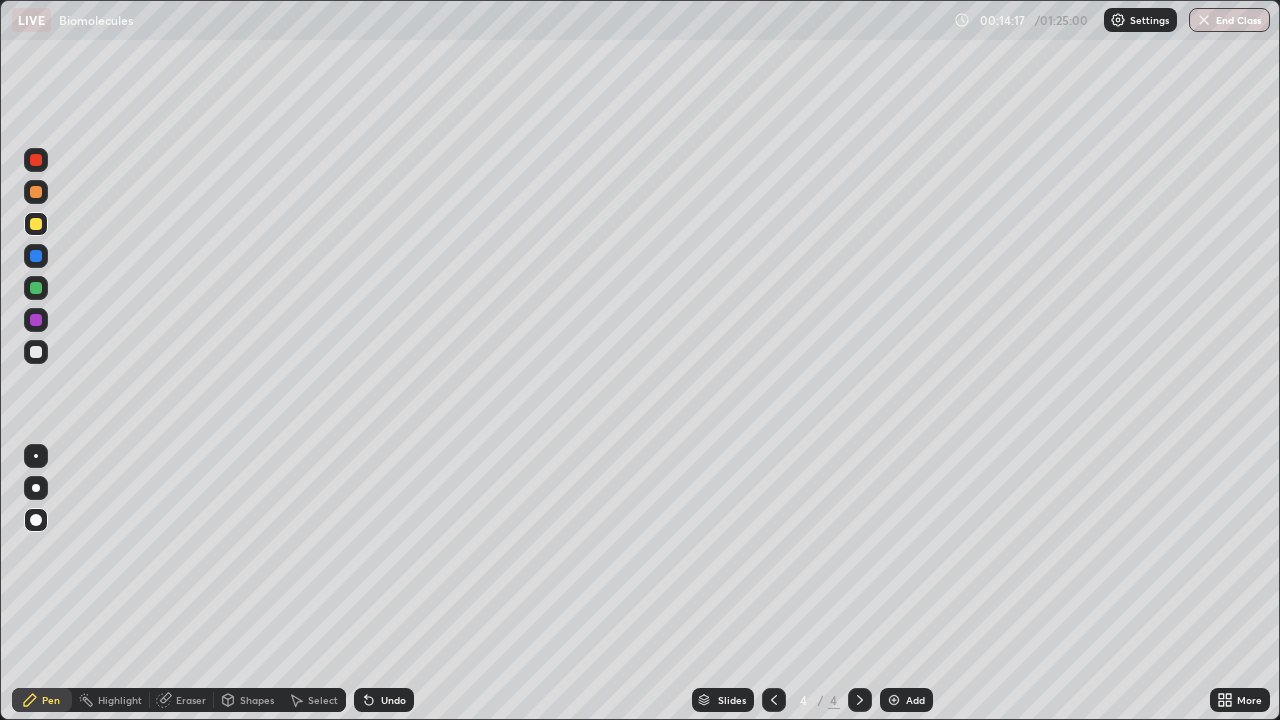 click at bounding box center [36, 192] 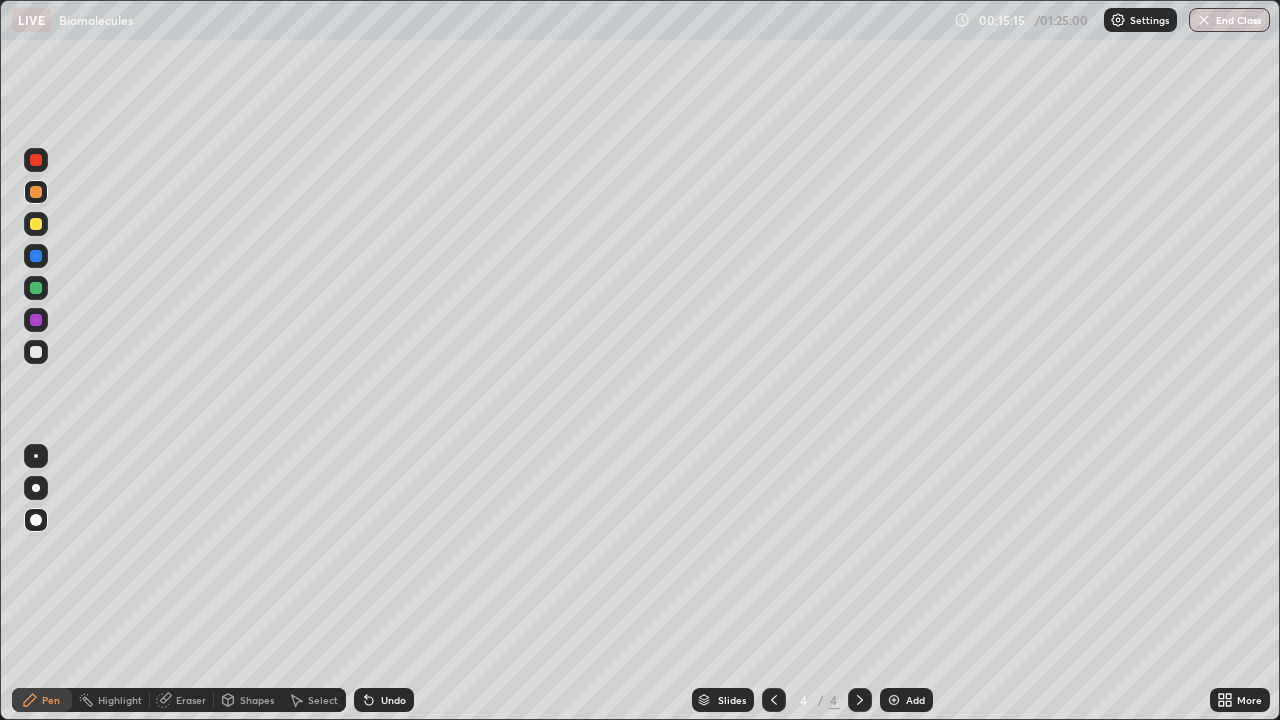 click at bounding box center (36, 224) 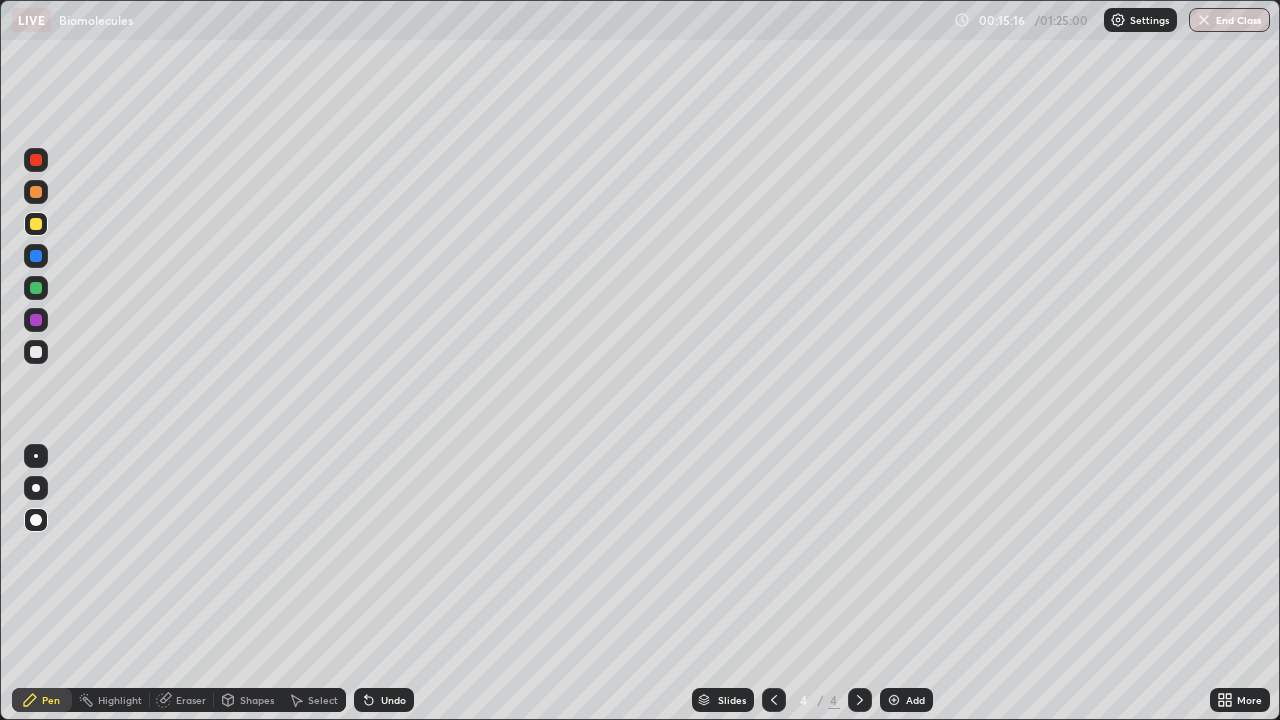 click at bounding box center (36, 320) 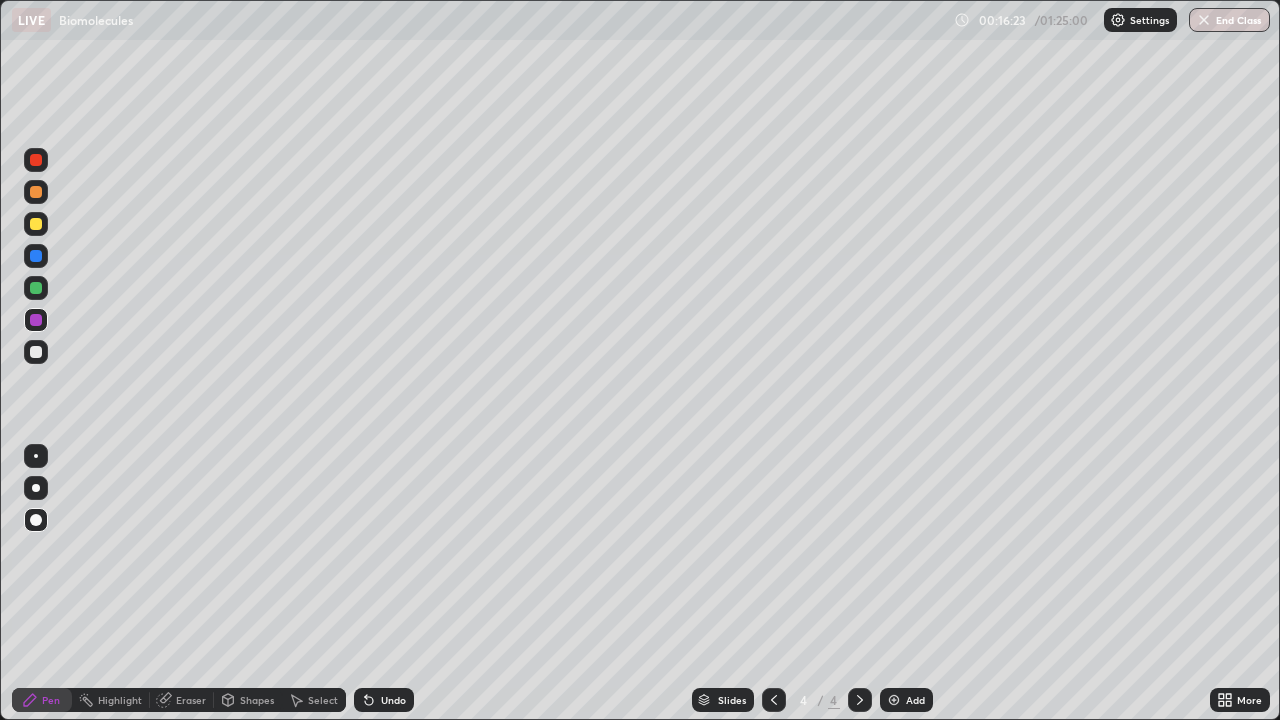 click at bounding box center (36, 352) 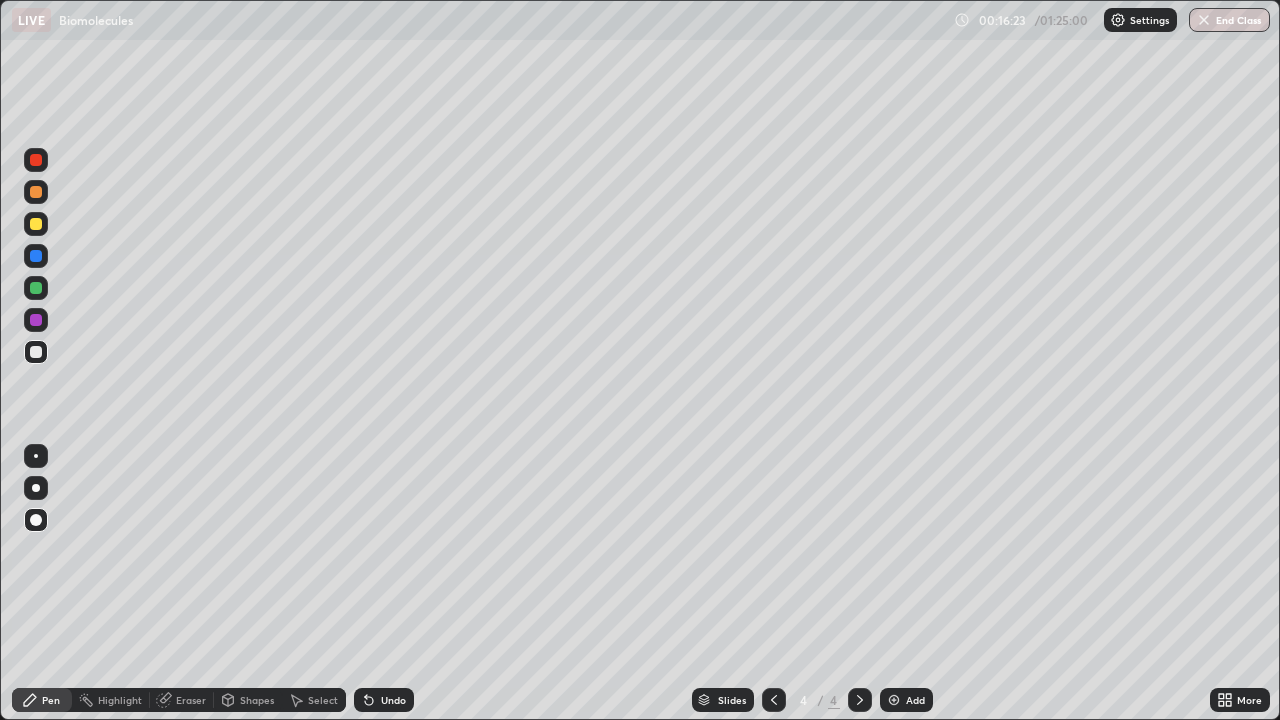 click at bounding box center [36, 352] 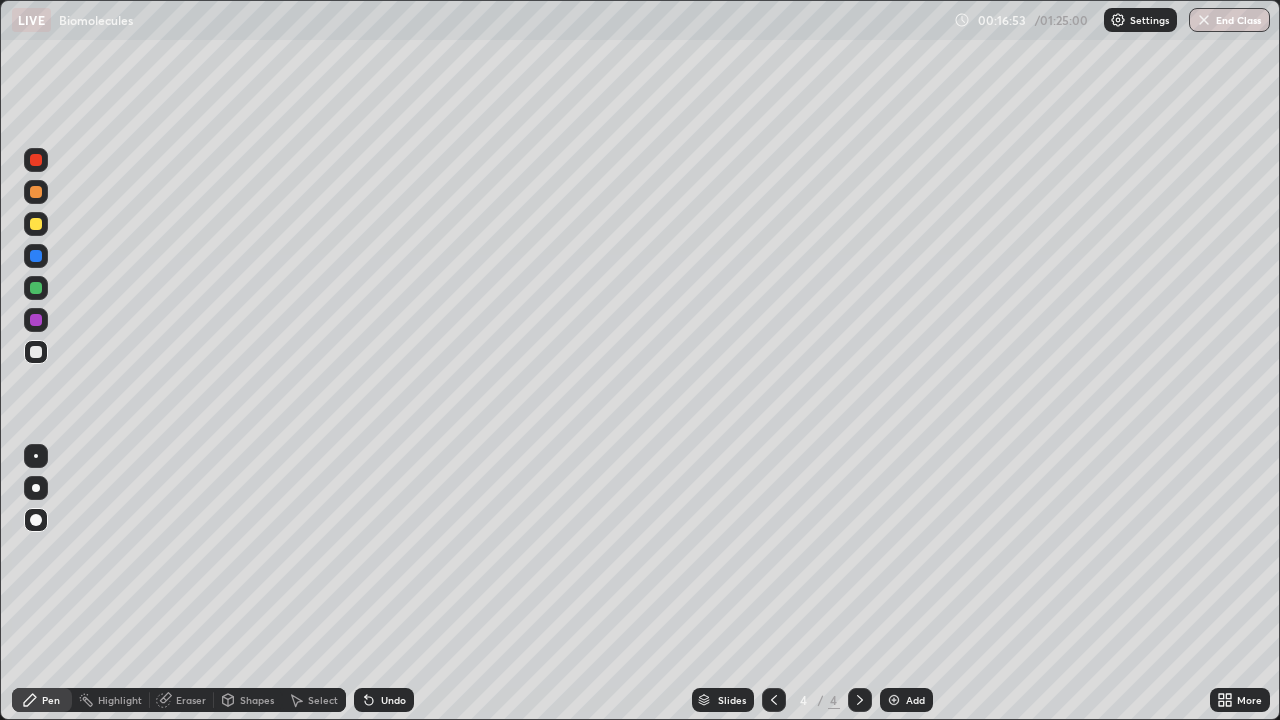 click at bounding box center (36, 160) 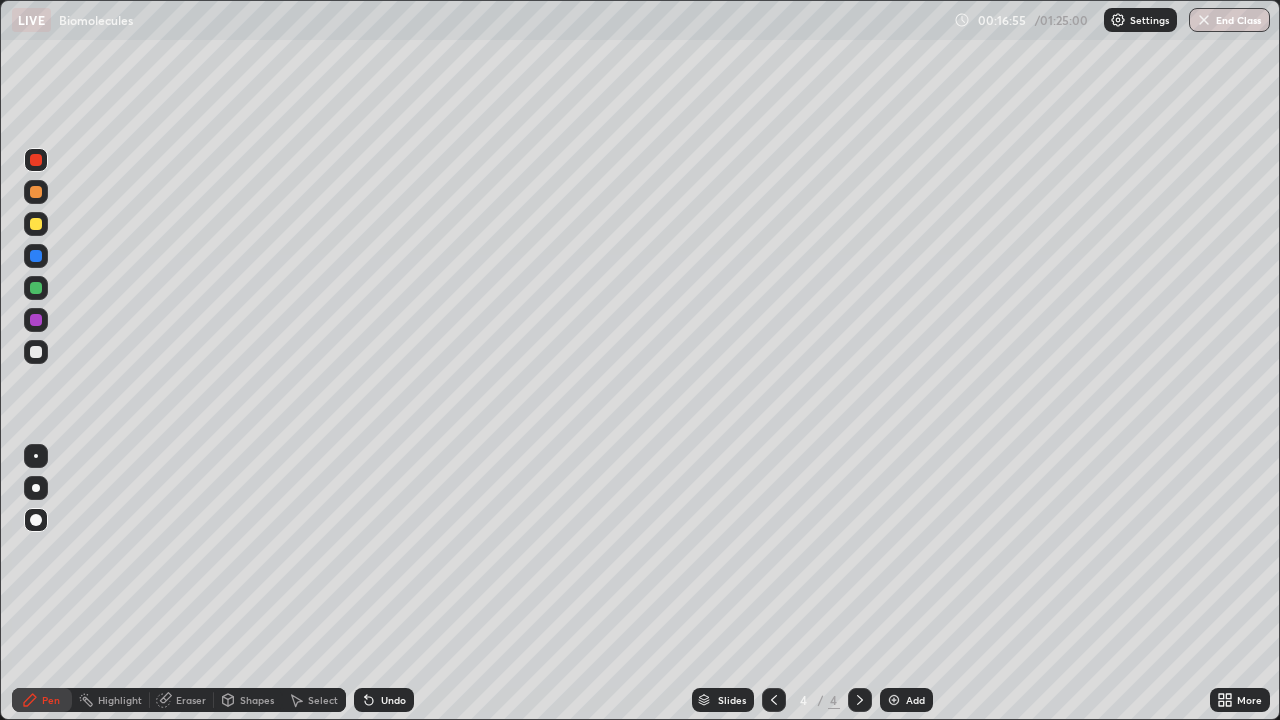 click at bounding box center [36, 560] 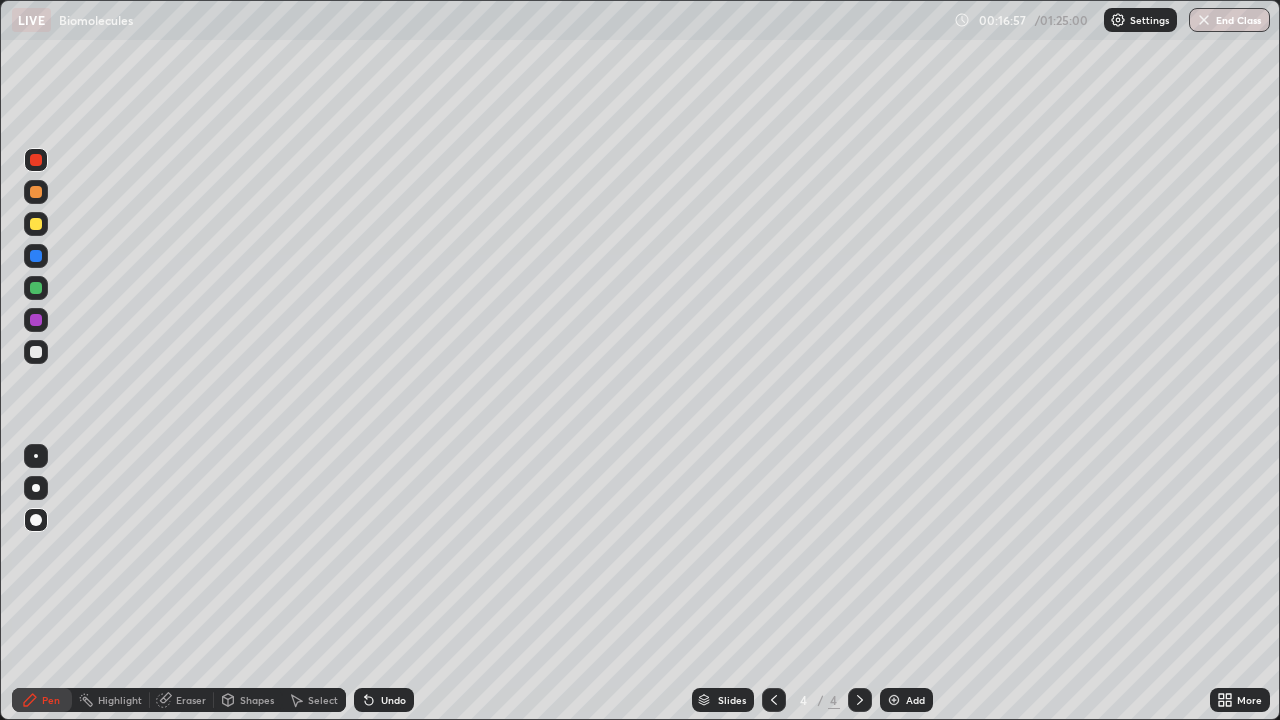 click on "Pen" at bounding box center [51, 700] 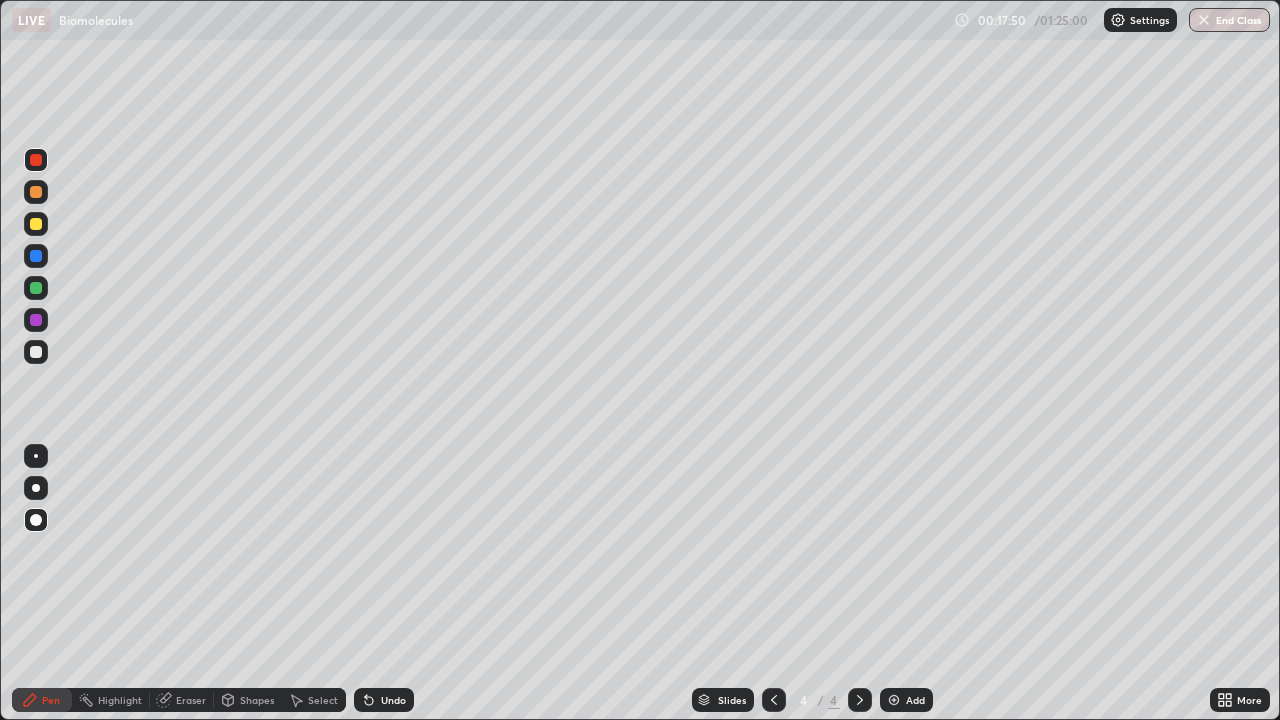 click at bounding box center (36, 224) 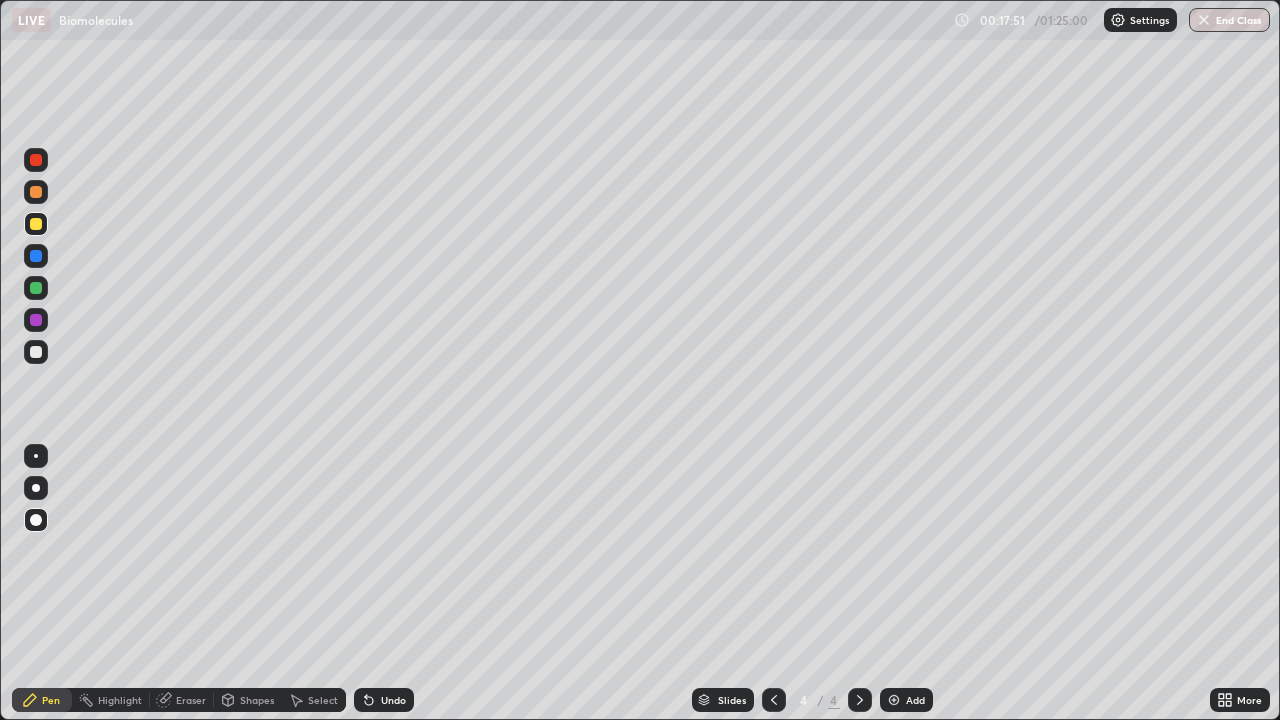 click at bounding box center (36, 256) 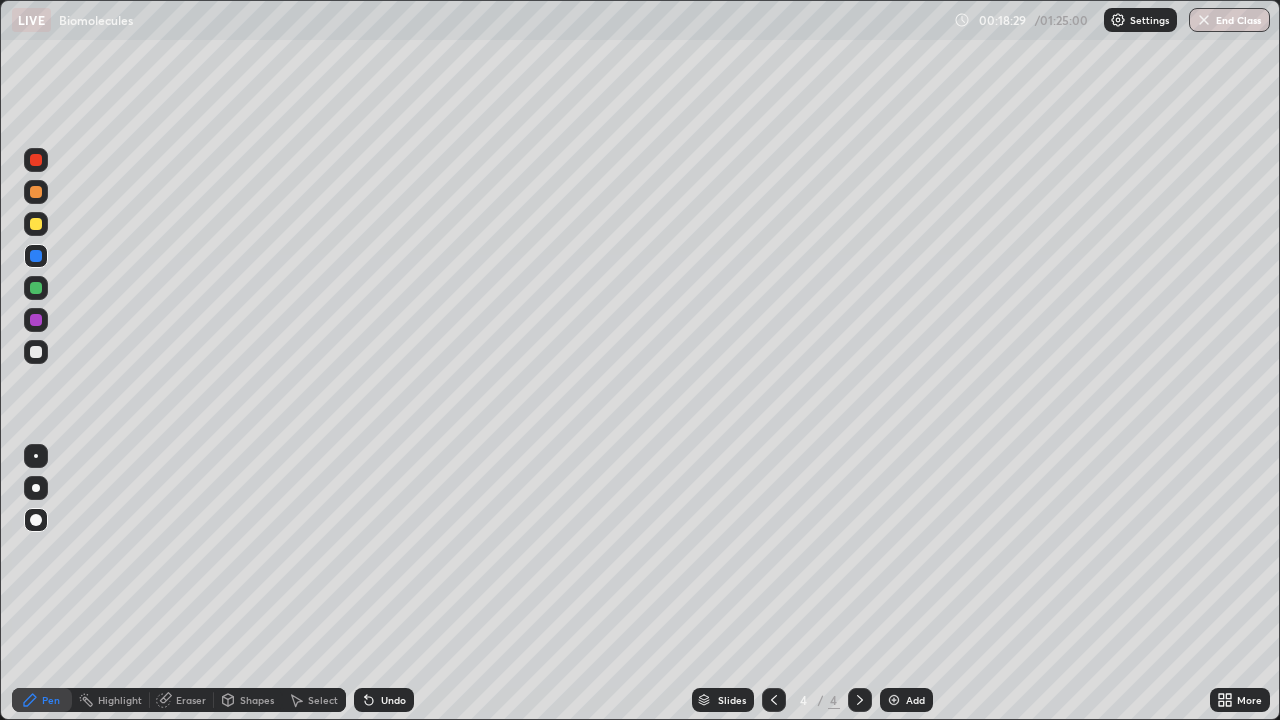 click at bounding box center (36, 560) 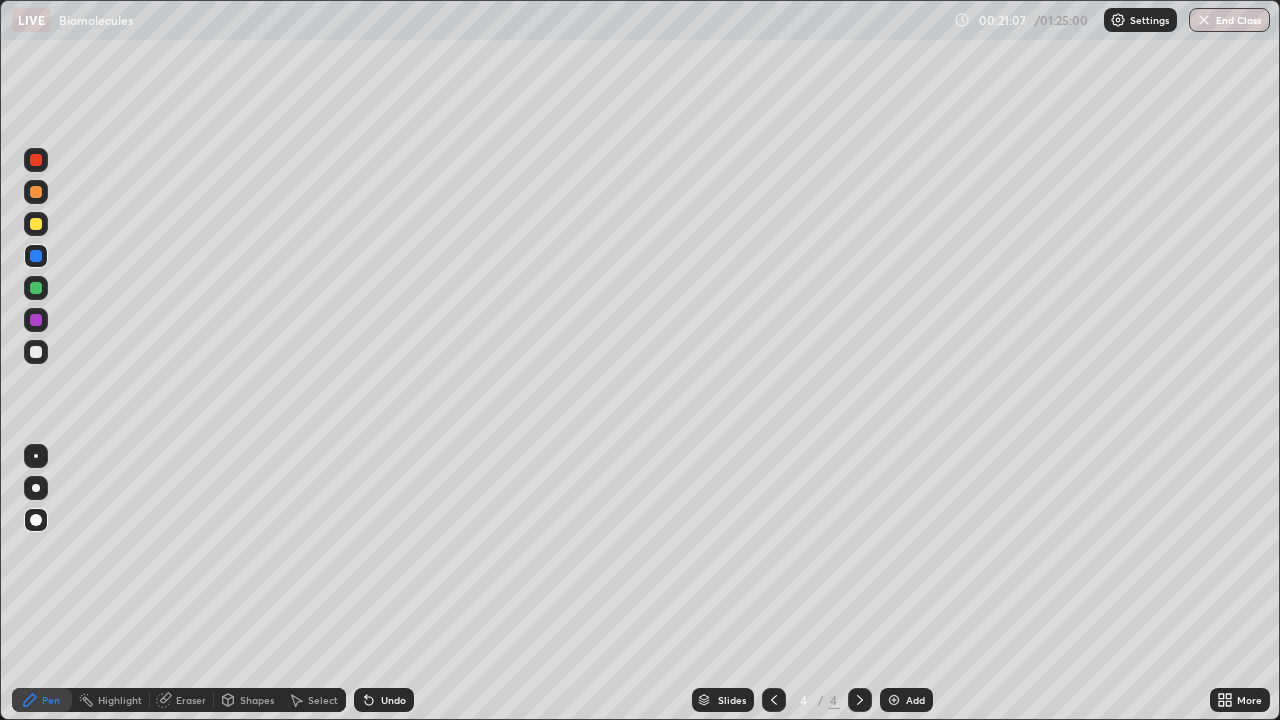 click at bounding box center [36, 160] 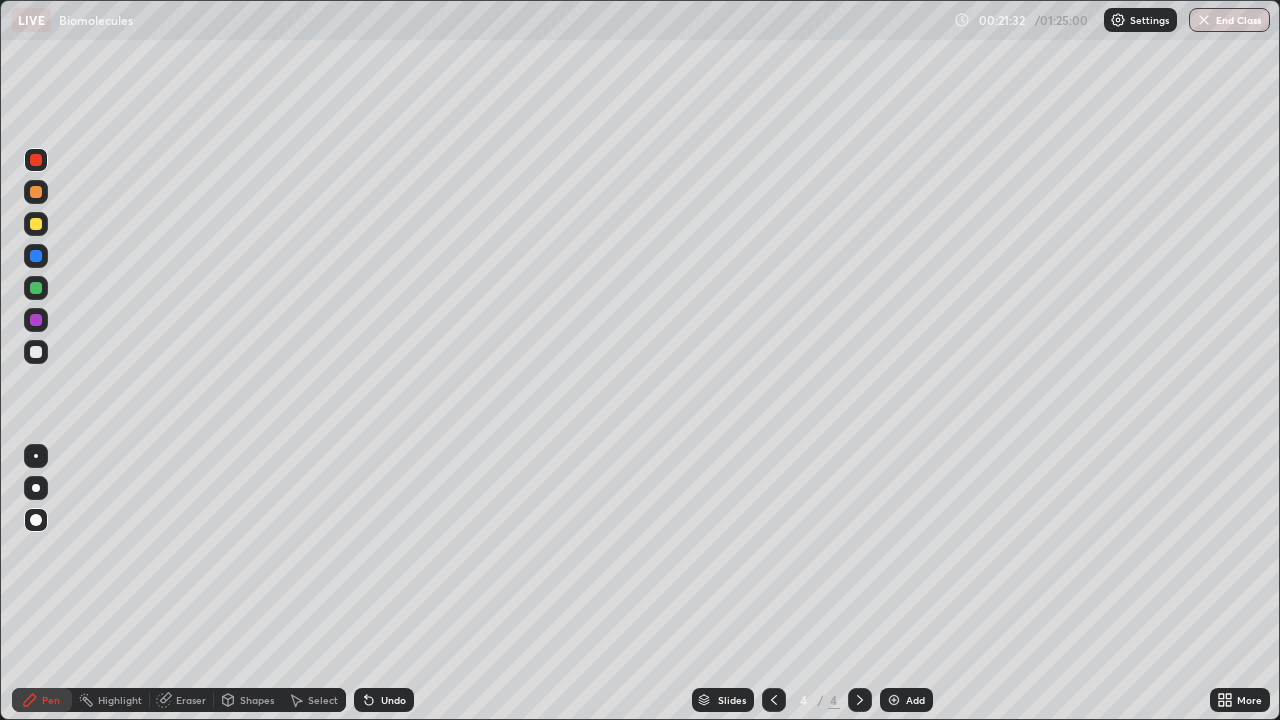 click at bounding box center [36, 224] 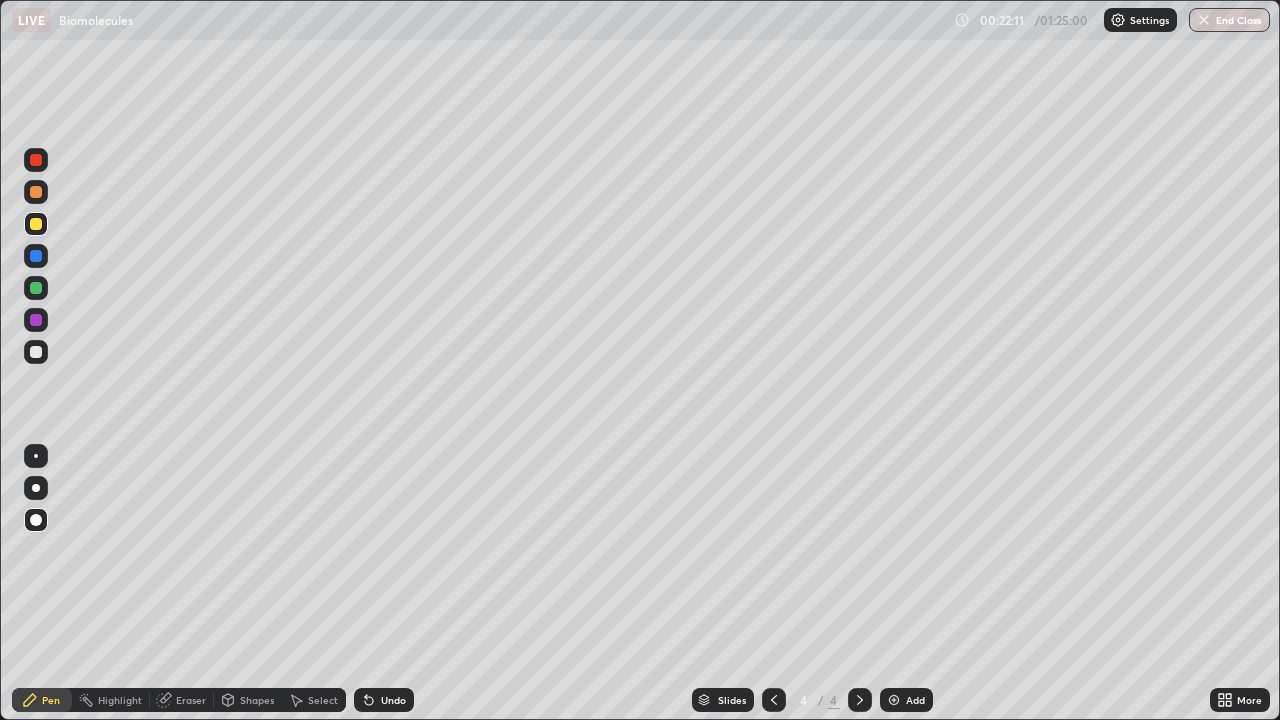 click on "Add" at bounding box center [906, 700] 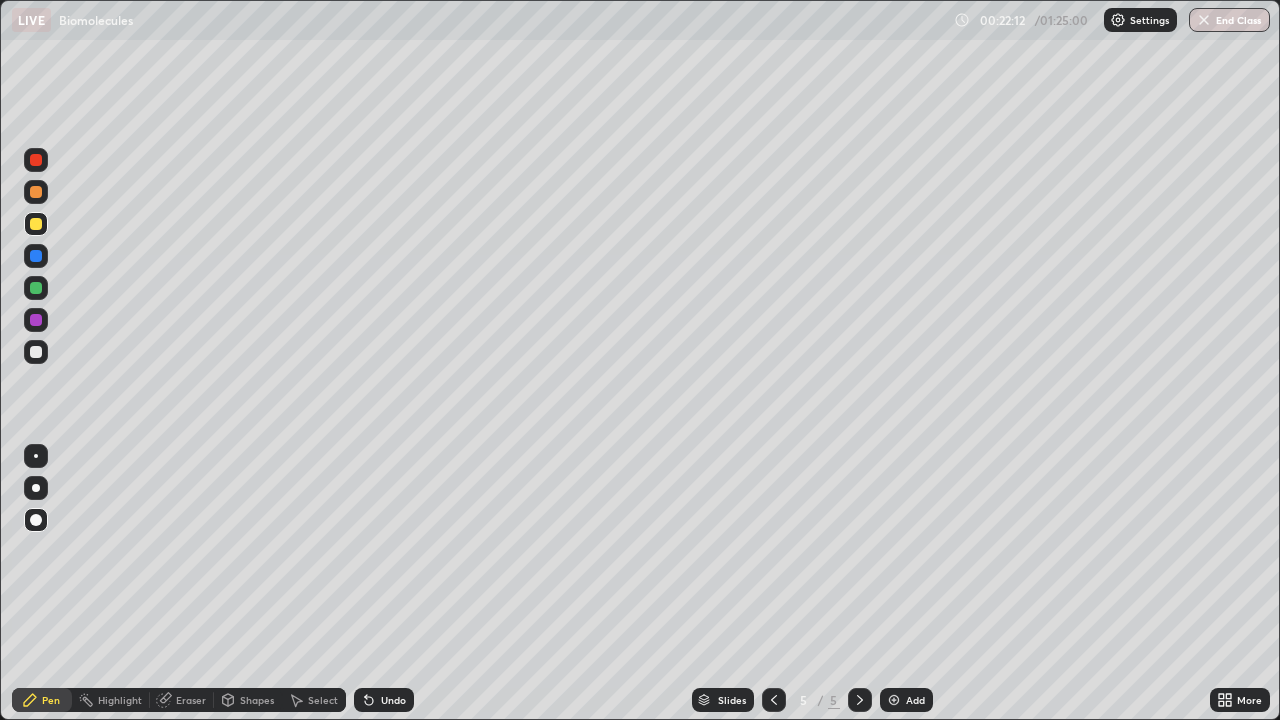 click 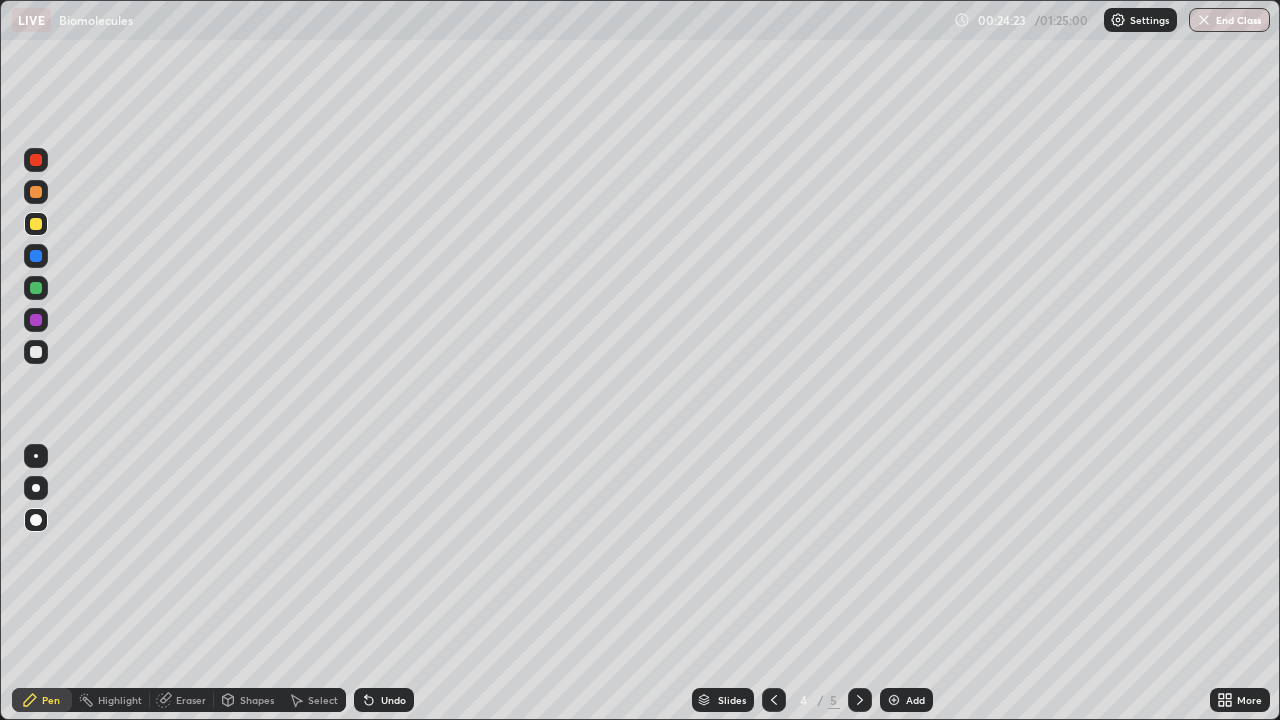 click on "Add" at bounding box center (915, 700) 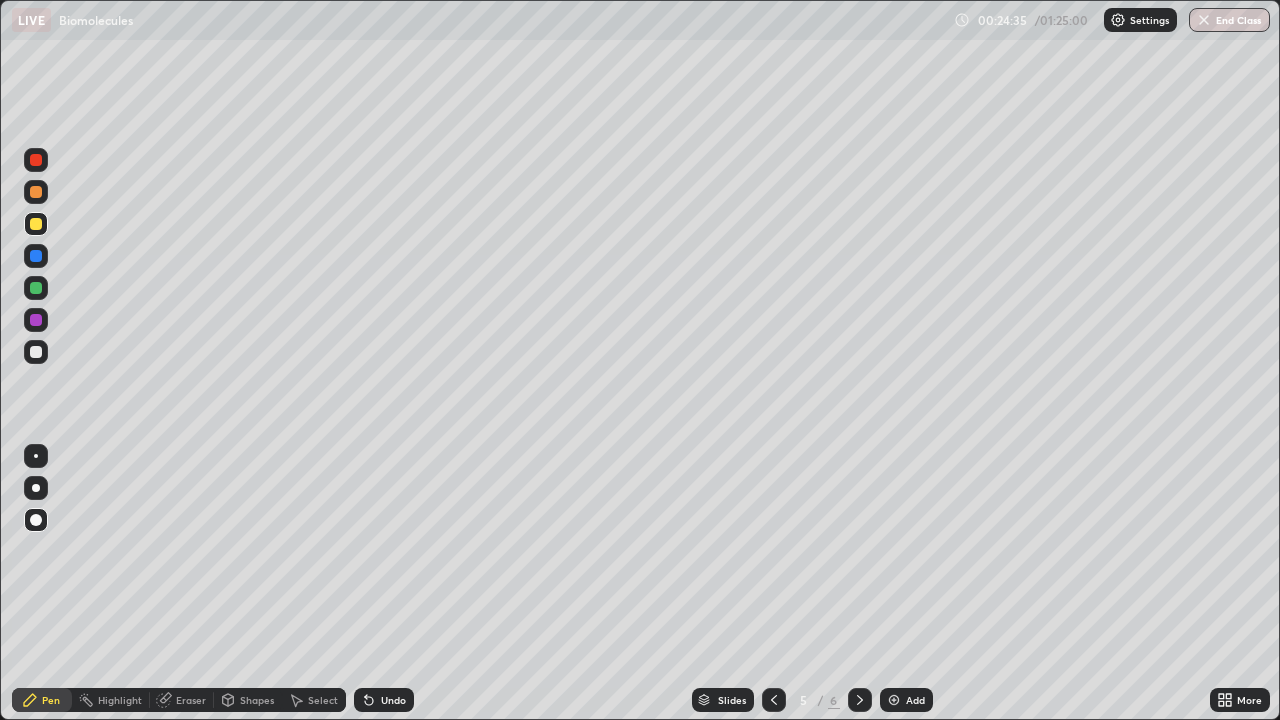 click at bounding box center (36, 160) 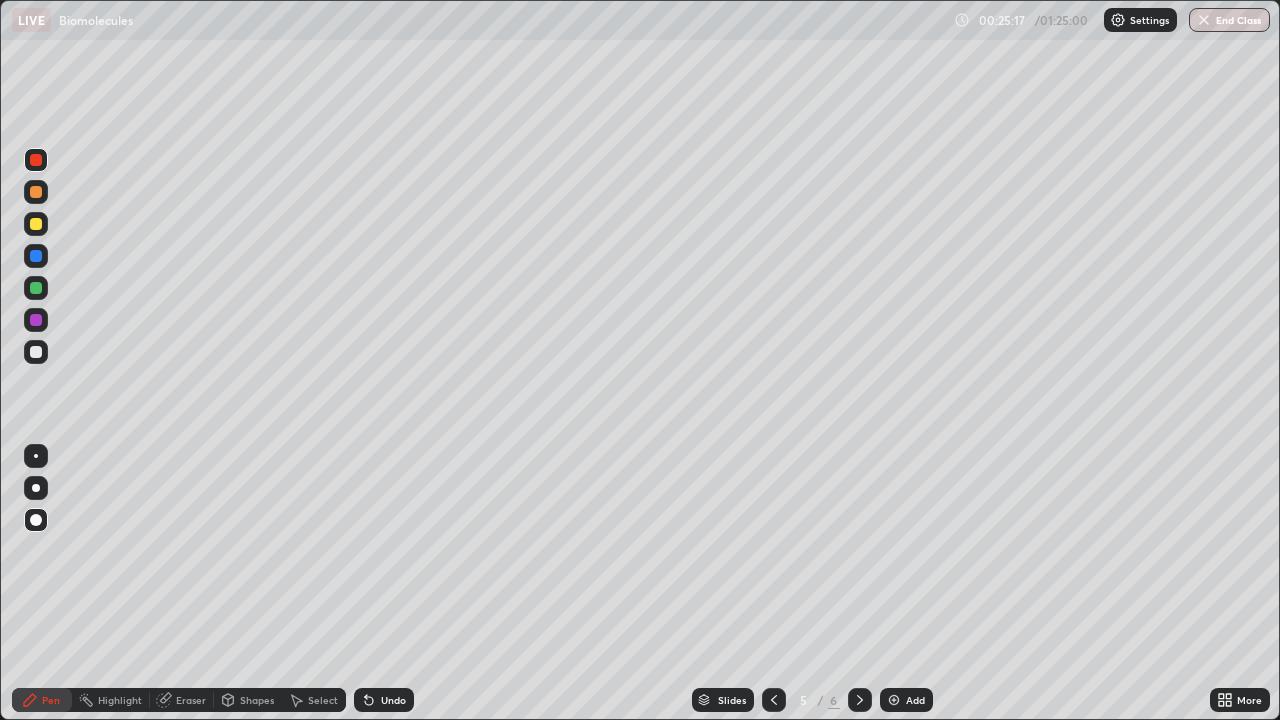 click at bounding box center (36, 192) 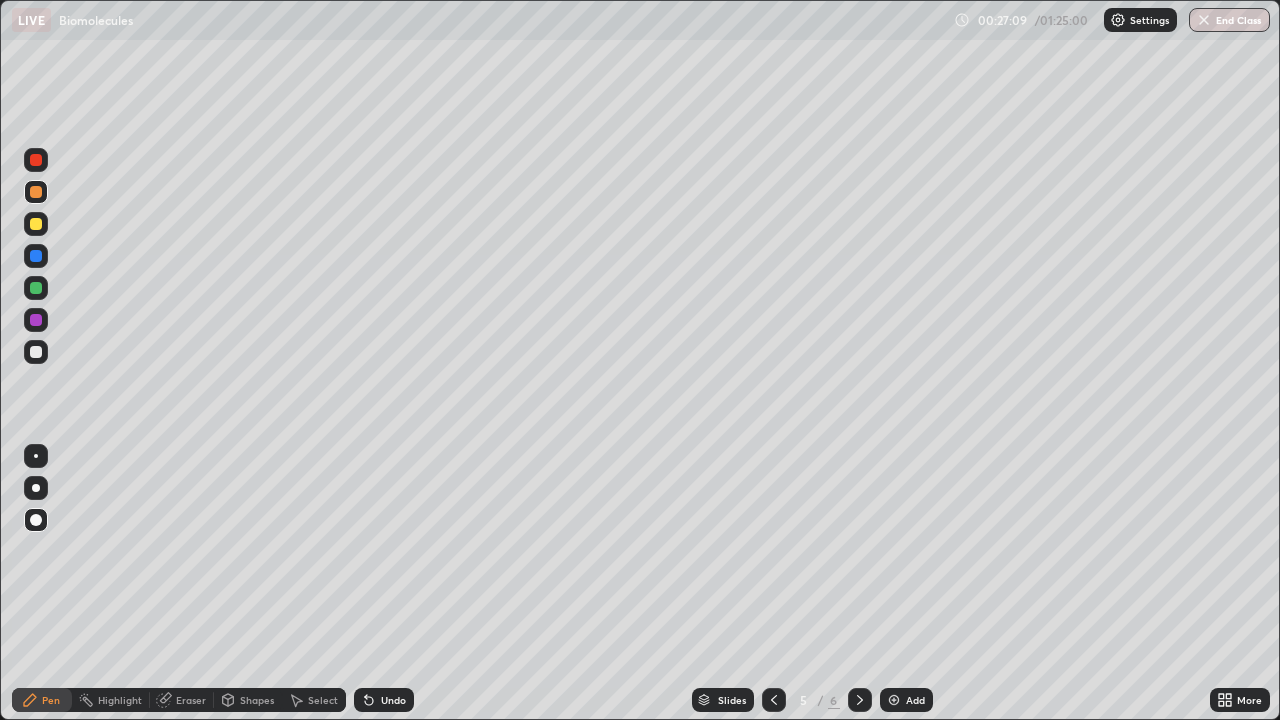 click on "Eraser" at bounding box center [191, 700] 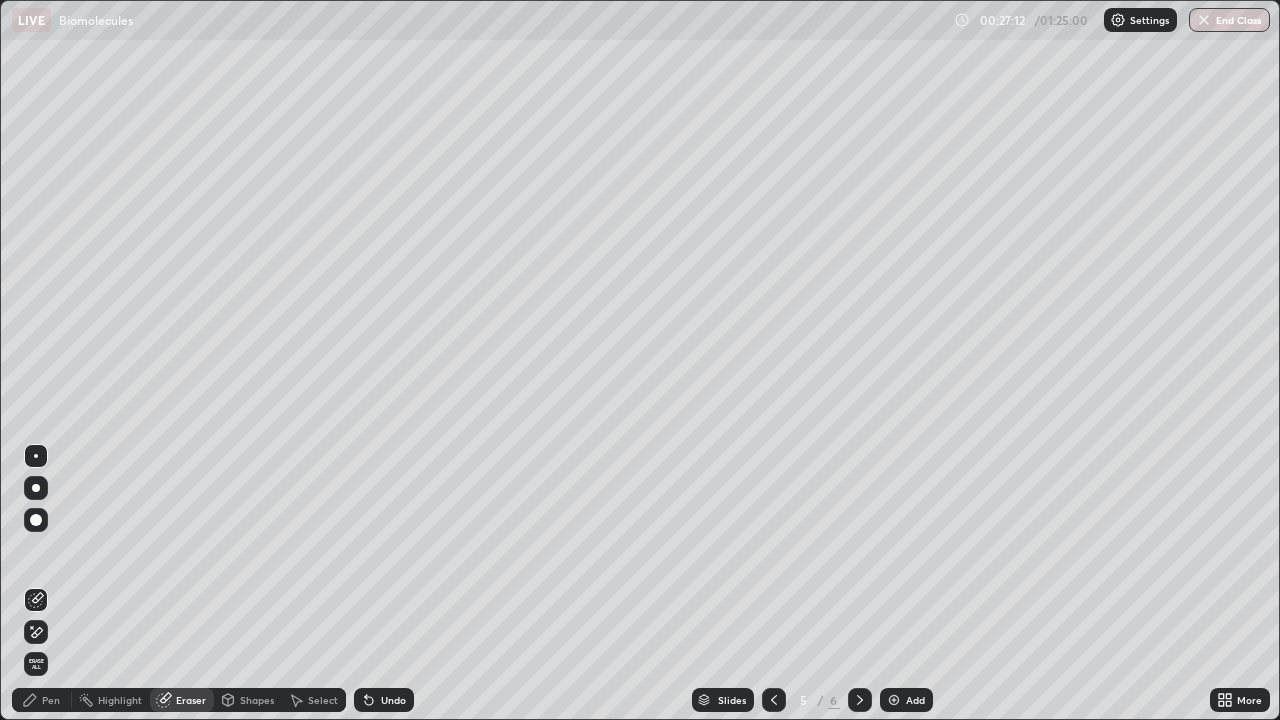 click on "Pen" at bounding box center (51, 700) 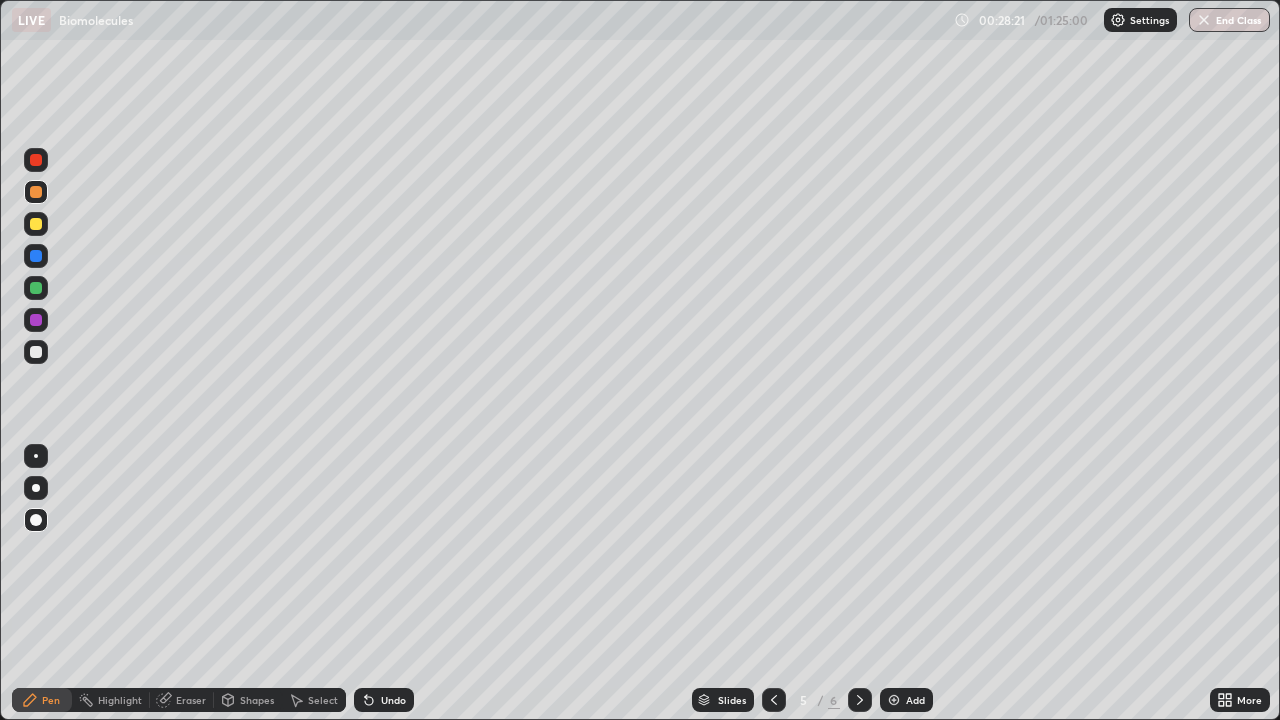 click at bounding box center [36, 352] 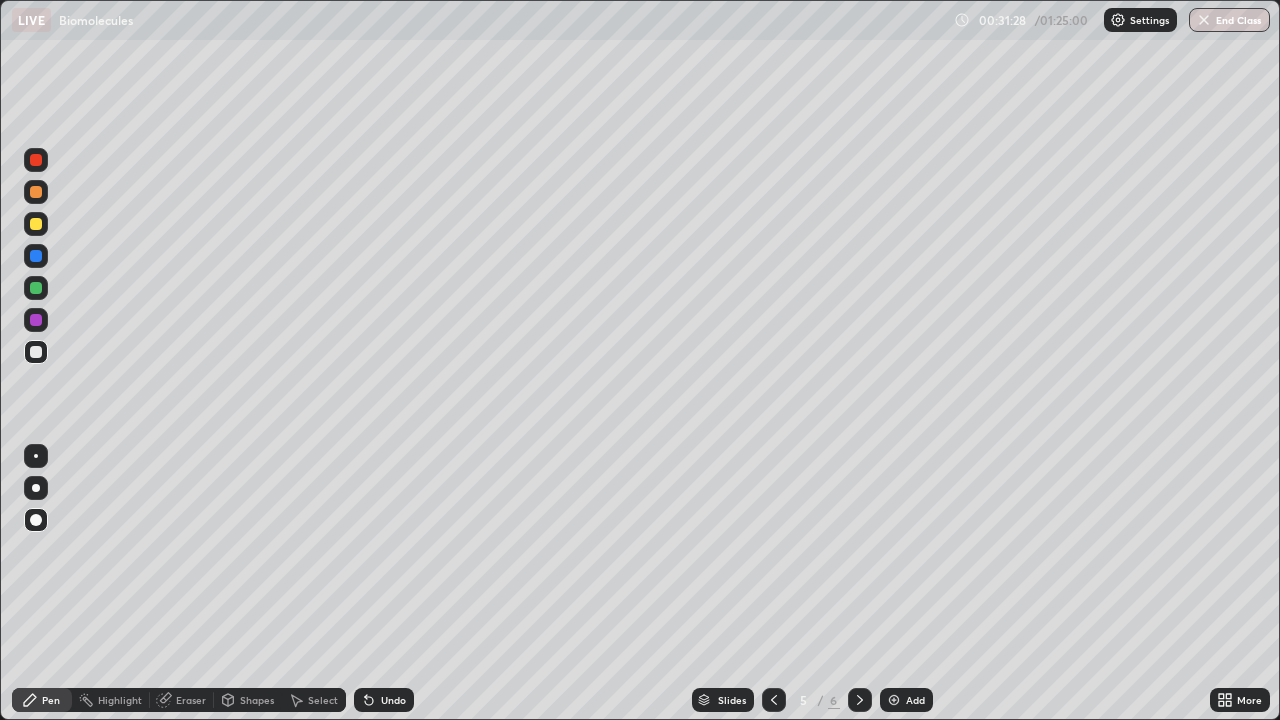 click at bounding box center (36, 192) 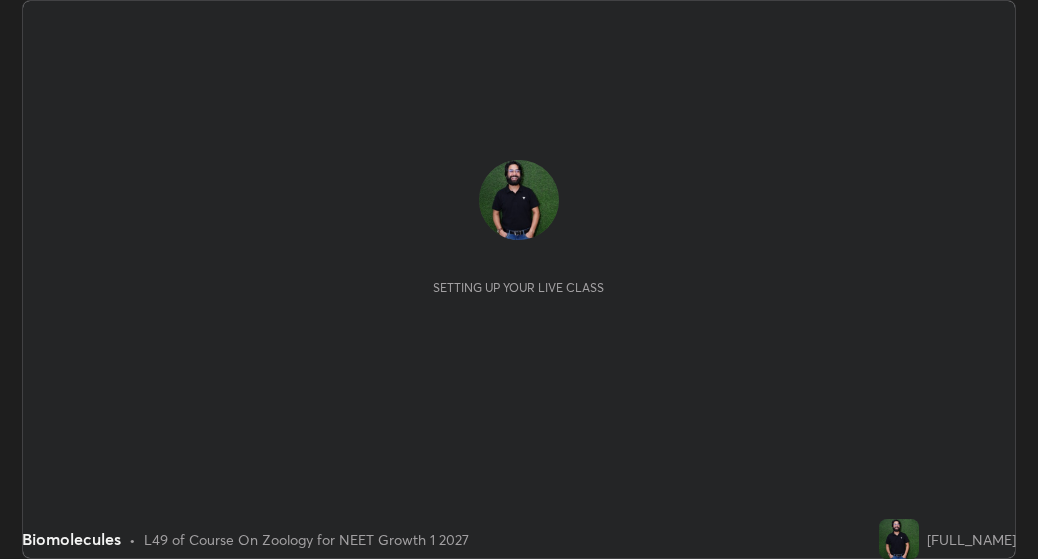 scroll, scrollTop: 0, scrollLeft: 0, axis: both 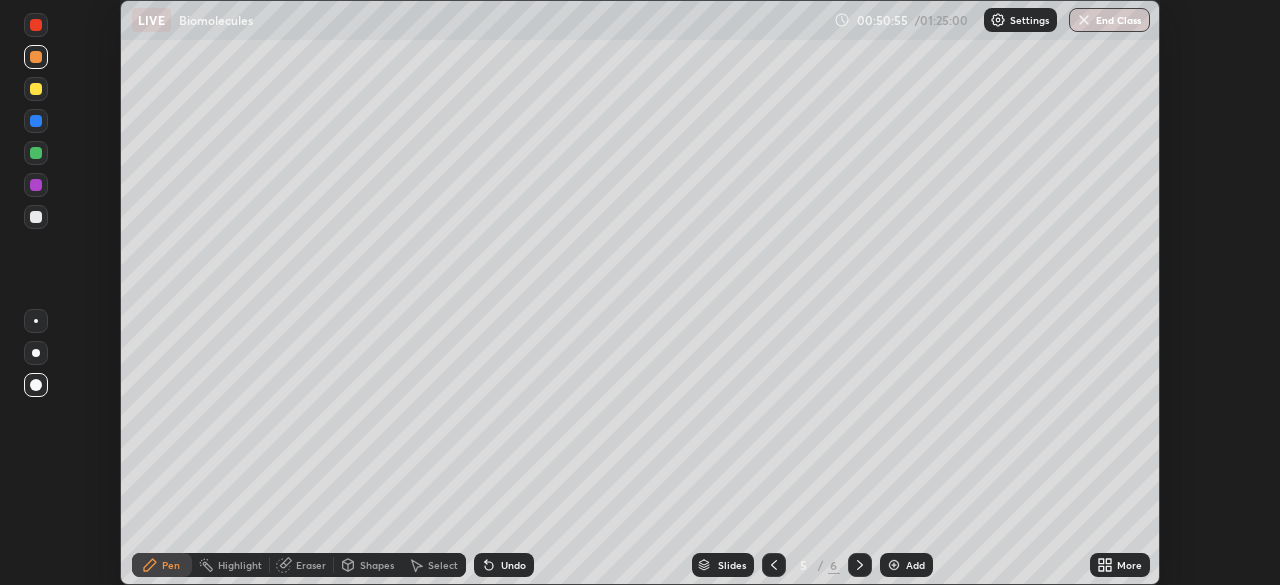 click on "More" at bounding box center (1129, 565) 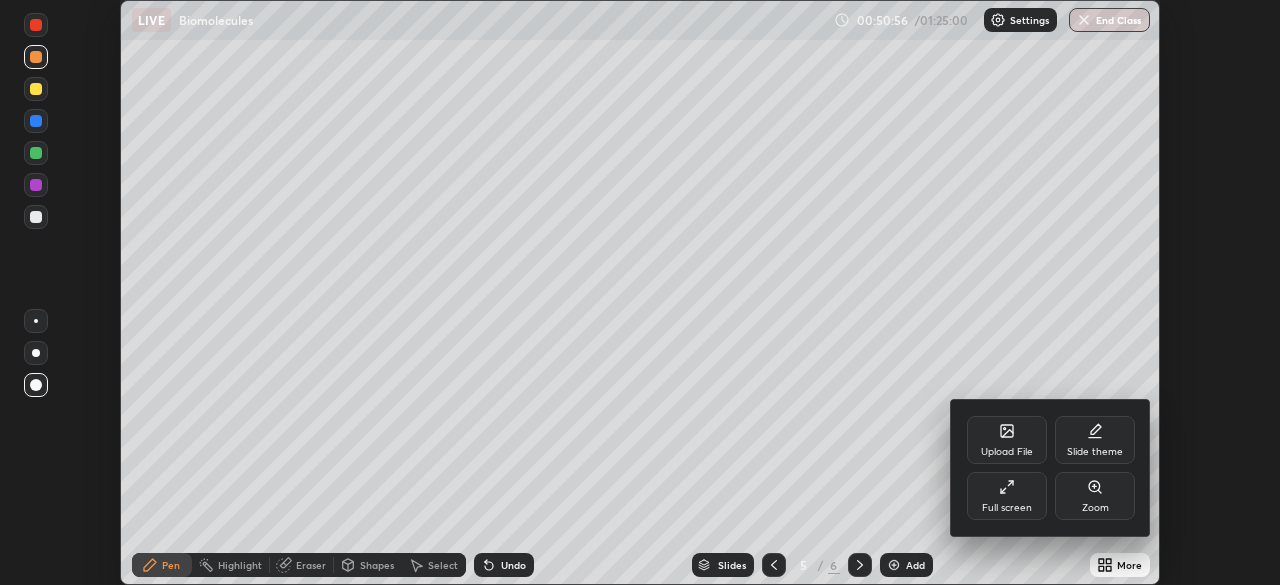 click on "Full screen" at bounding box center [1007, 496] 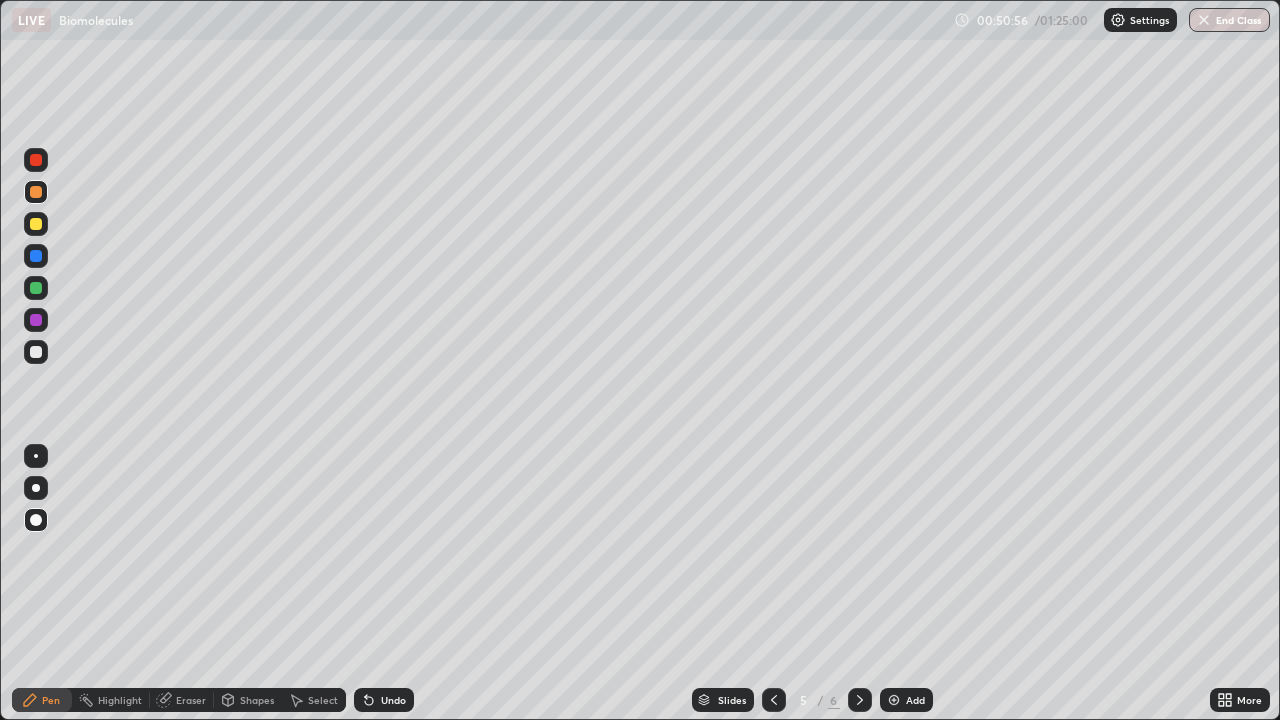 scroll, scrollTop: 99280, scrollLeft: 98720, axis: both 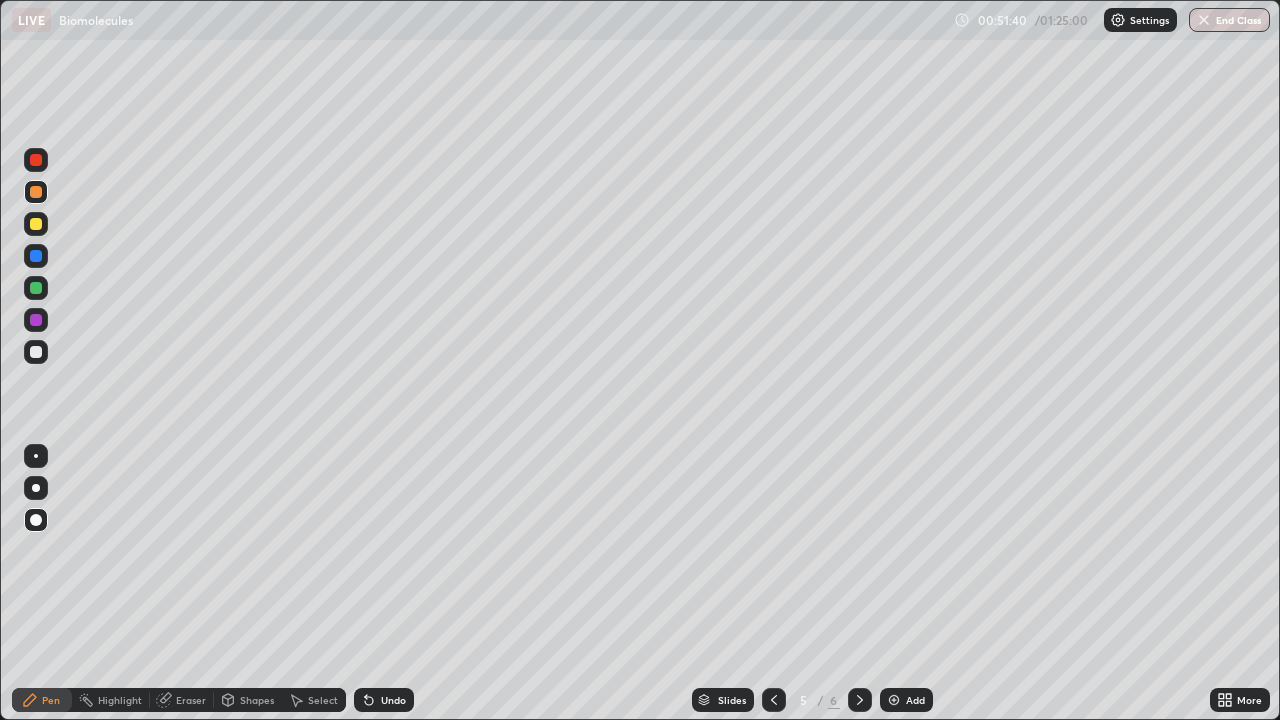 click at bounding box center (36, 352) 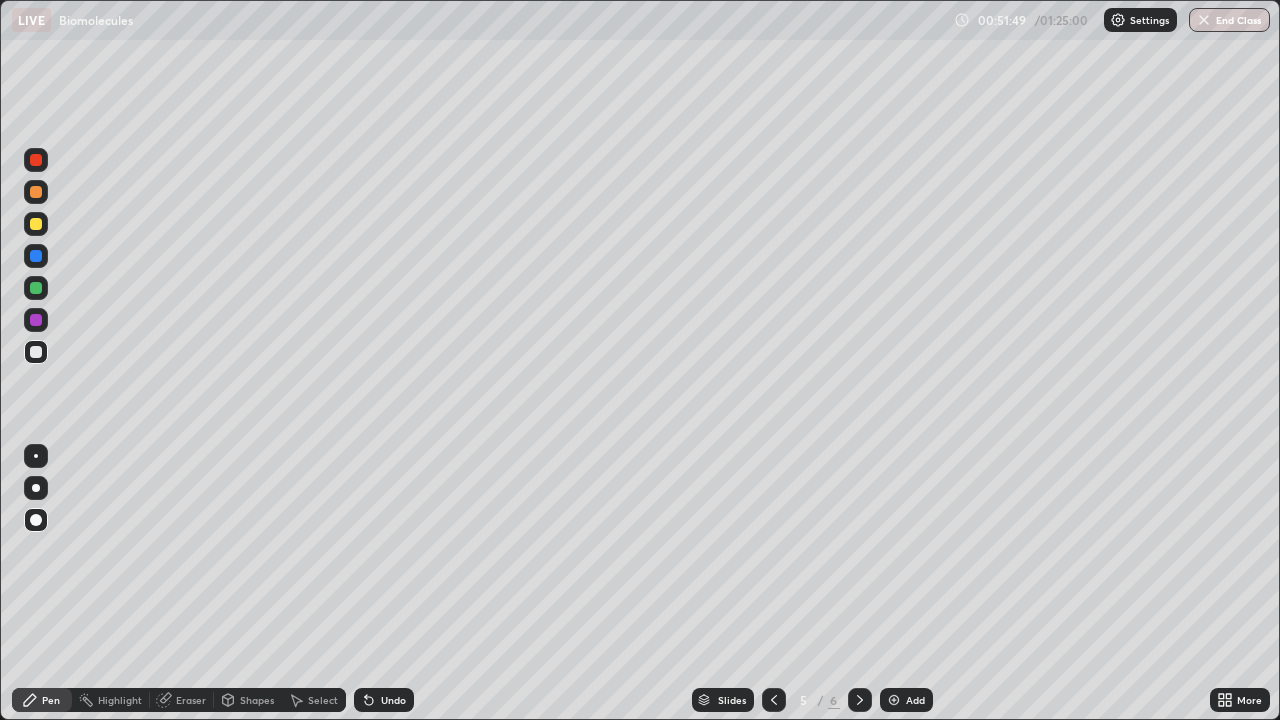 click on "Add" at bounding box center [915, 700] 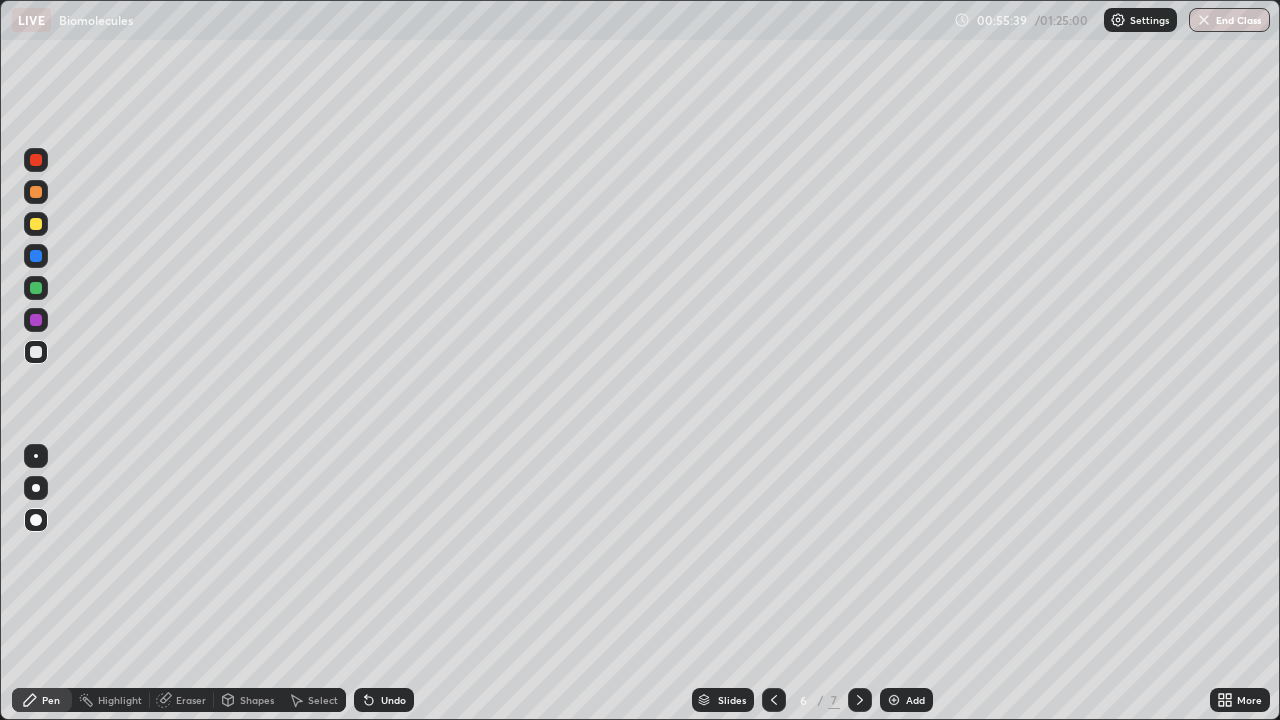 click at bounding box center (36, 288) 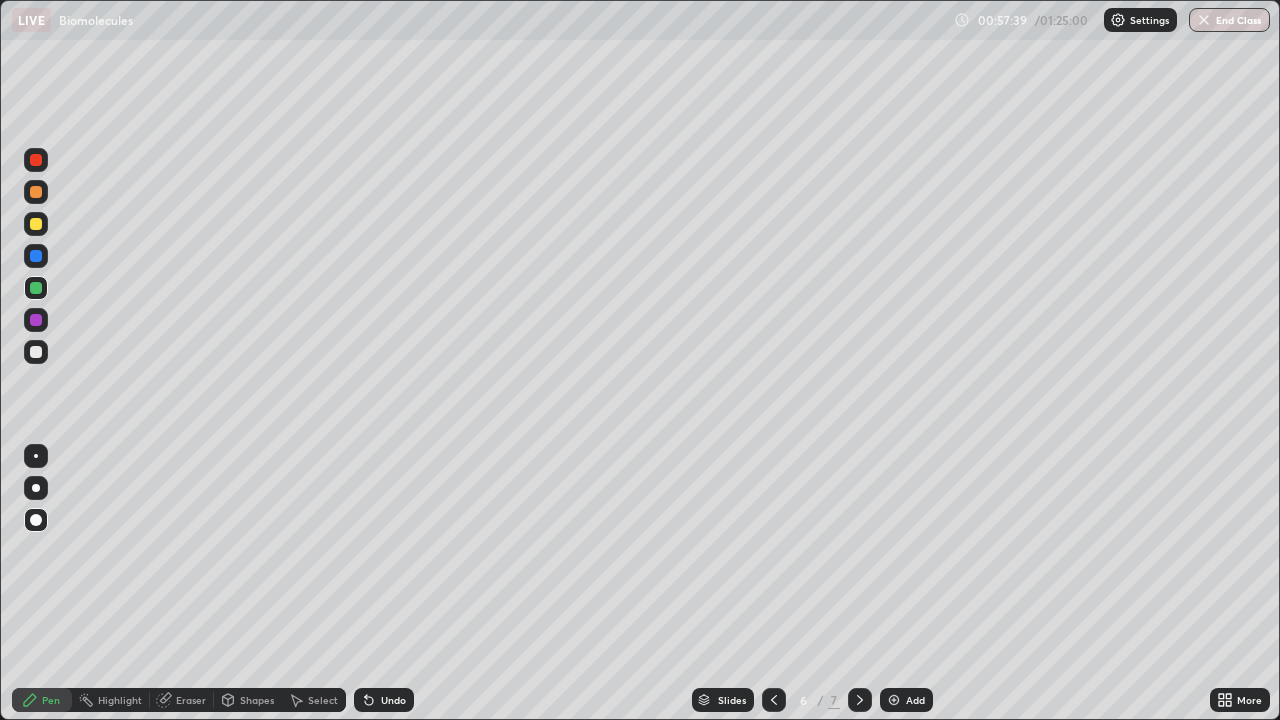 click at bounding box center [36, 520] 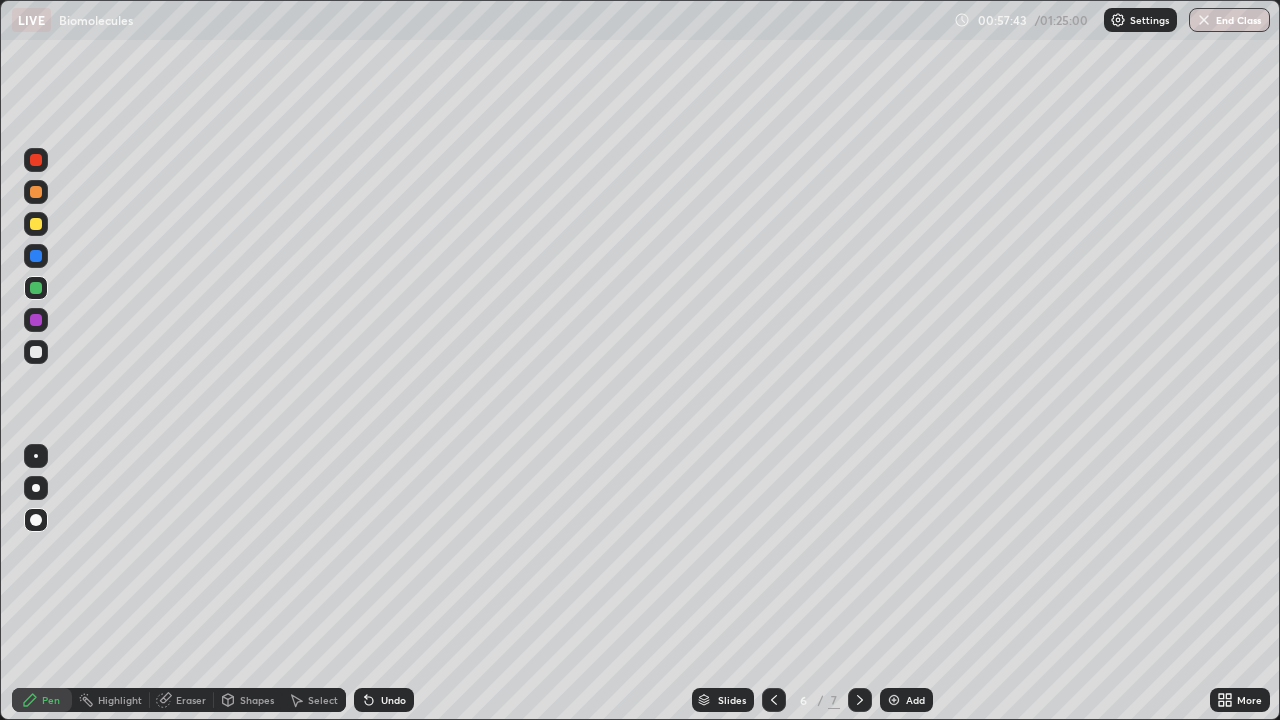 click at bounding box center (894, 700) 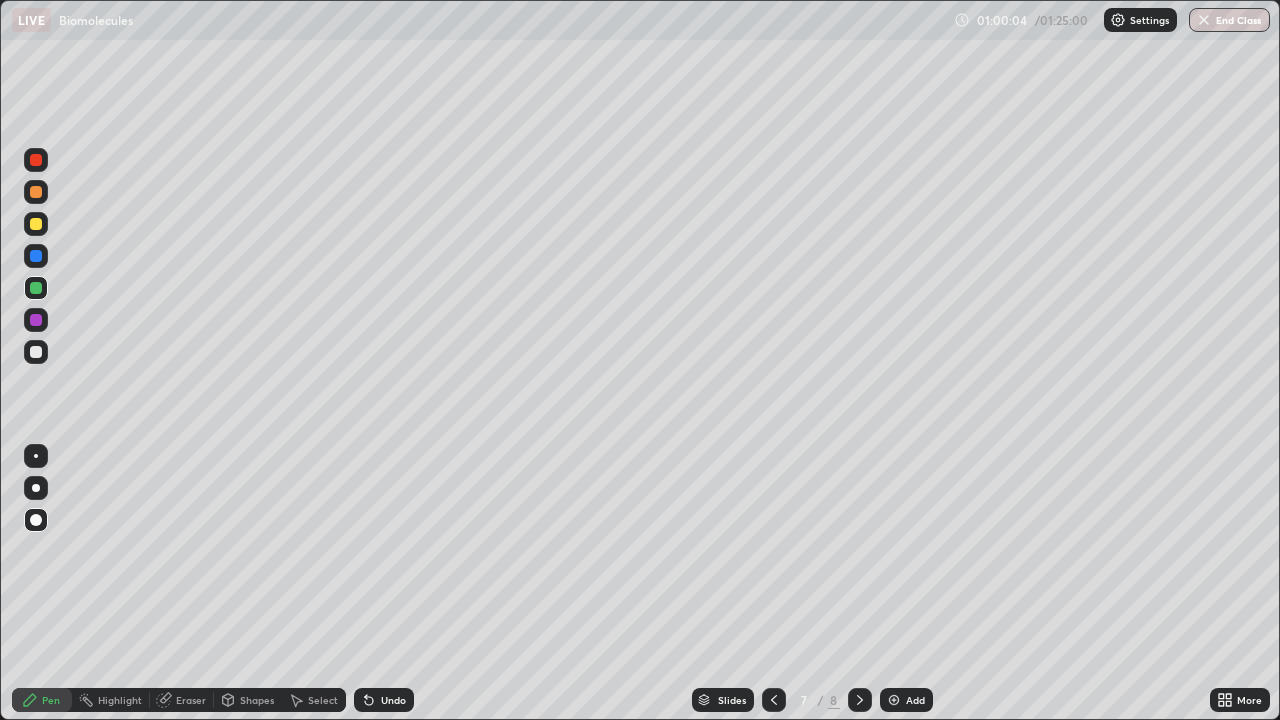 click at bounding box center [36, 224] 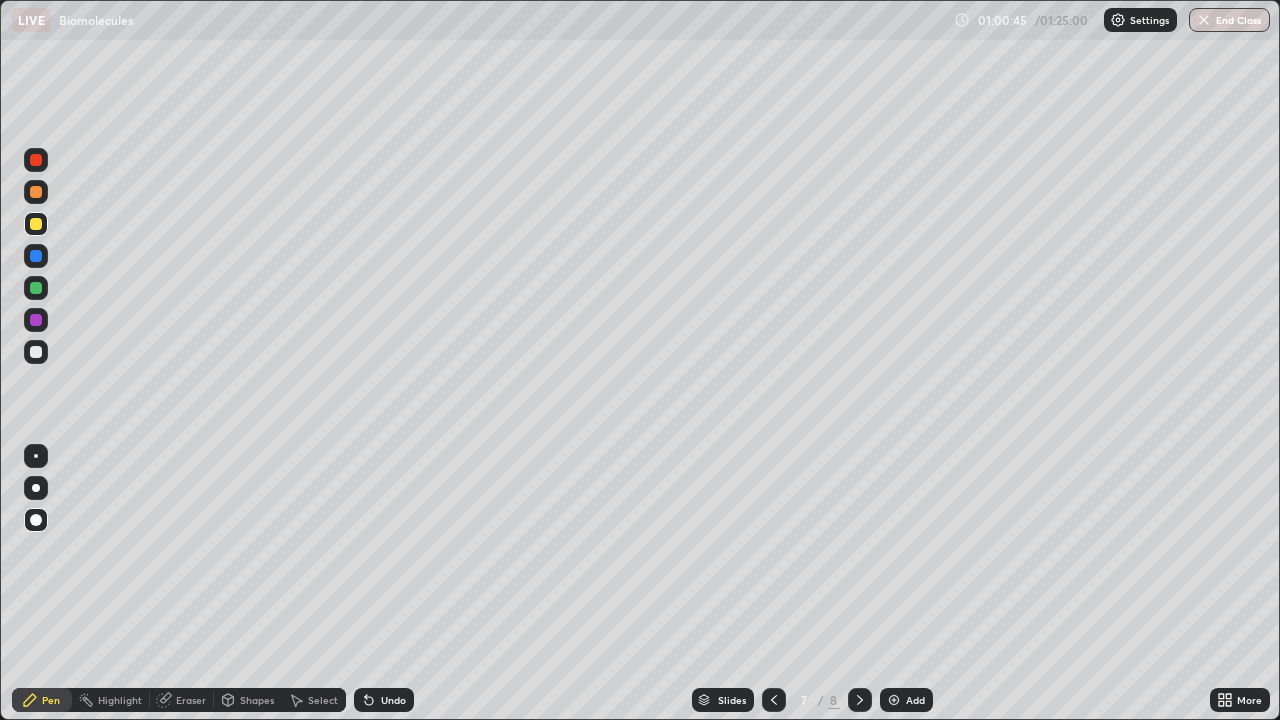 click on "Add" at bounding box center [915, 700] 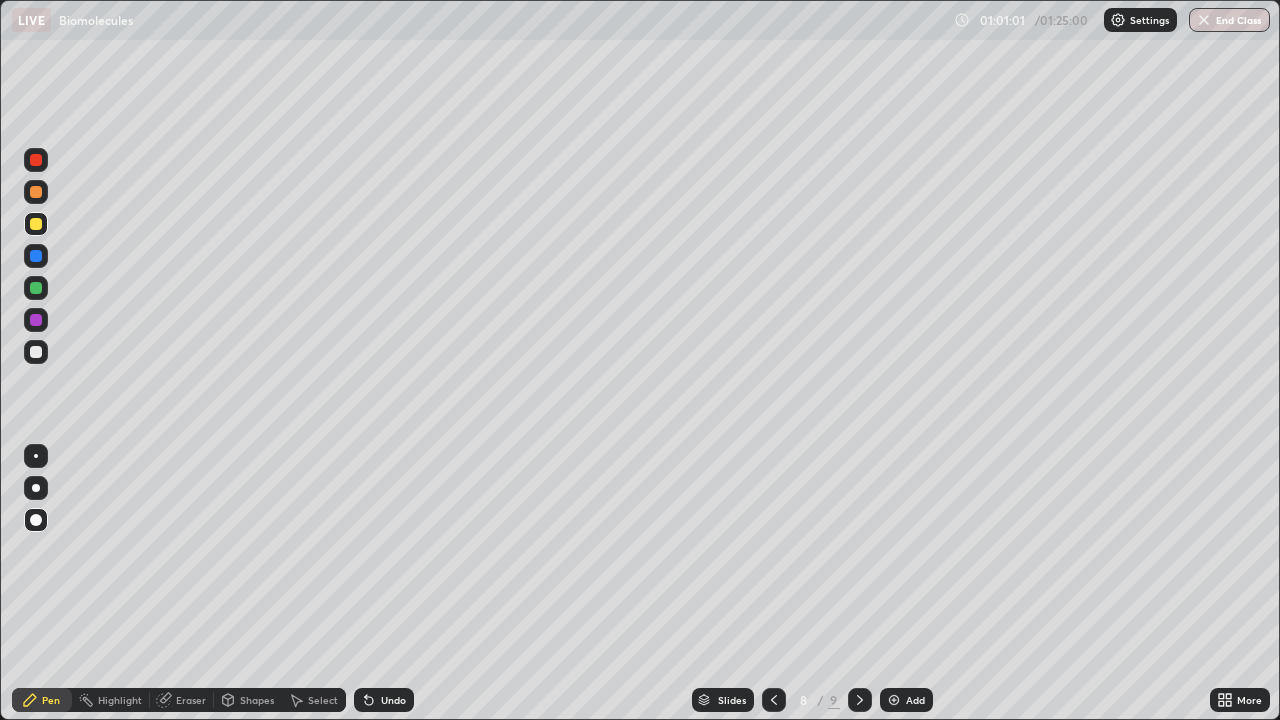 click at bounding box center (36, 224) 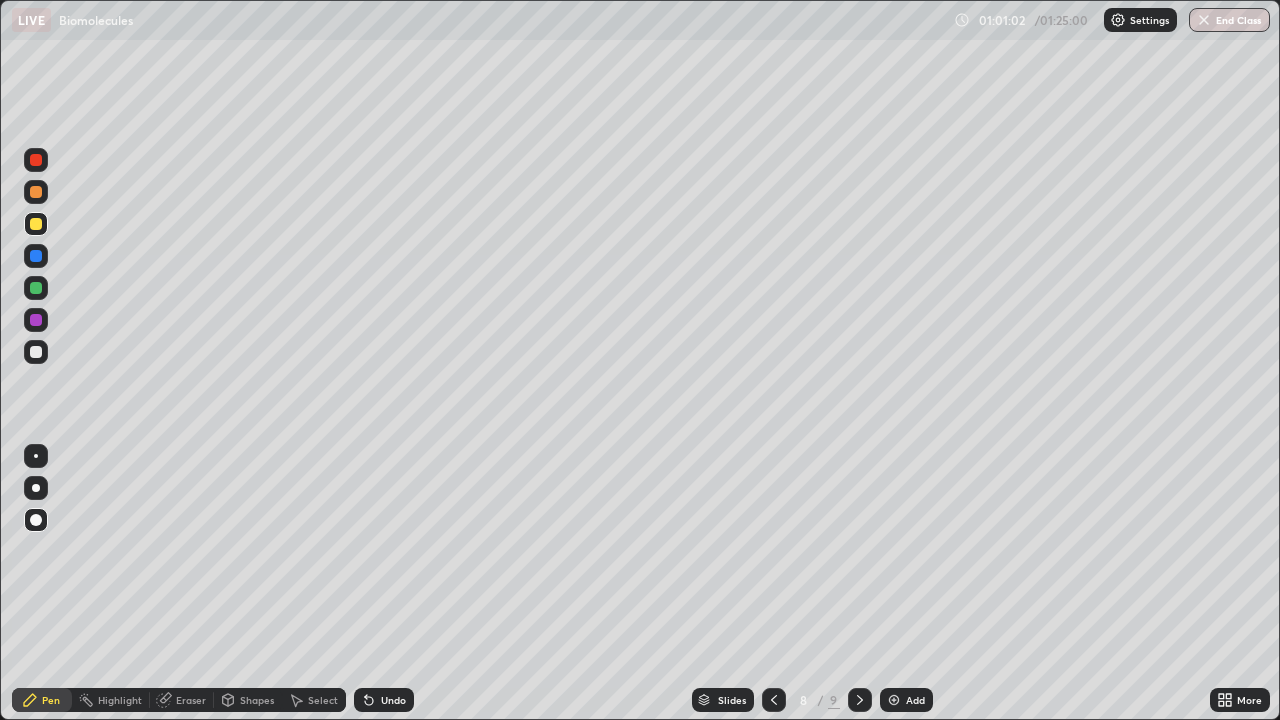 click at bounding box center (36, 352) 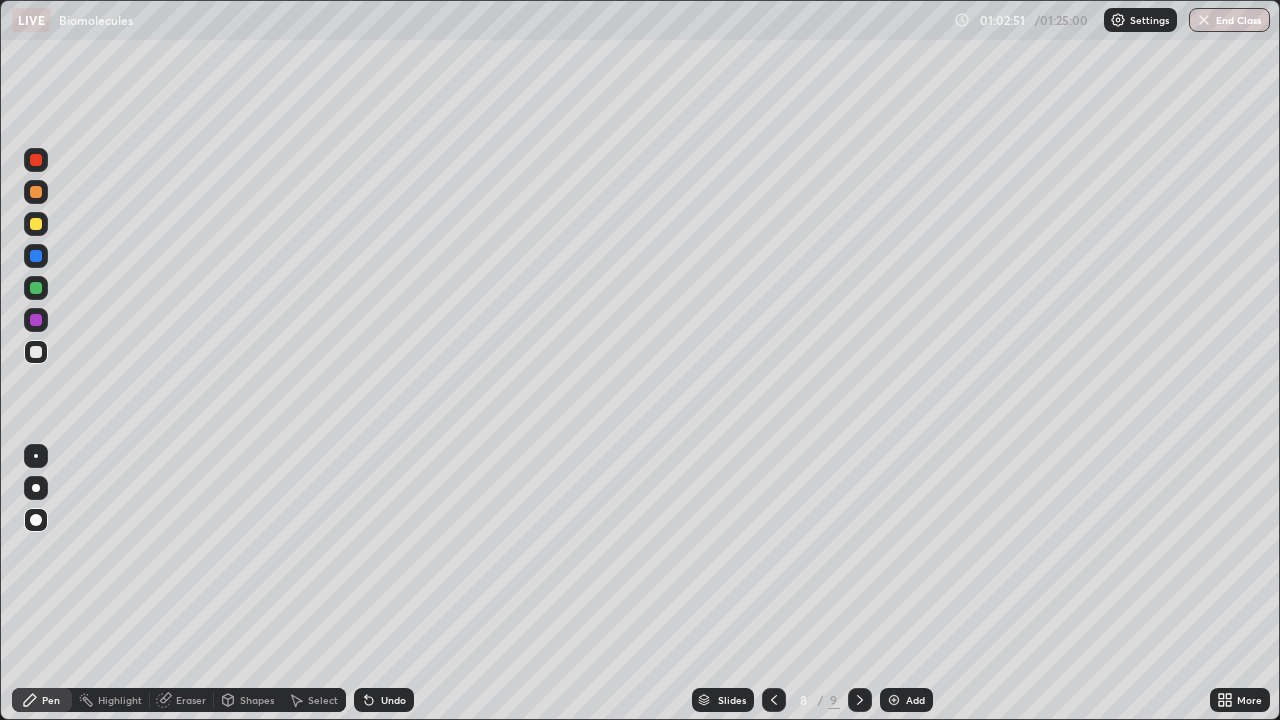 click at bounding box center (36, 256) 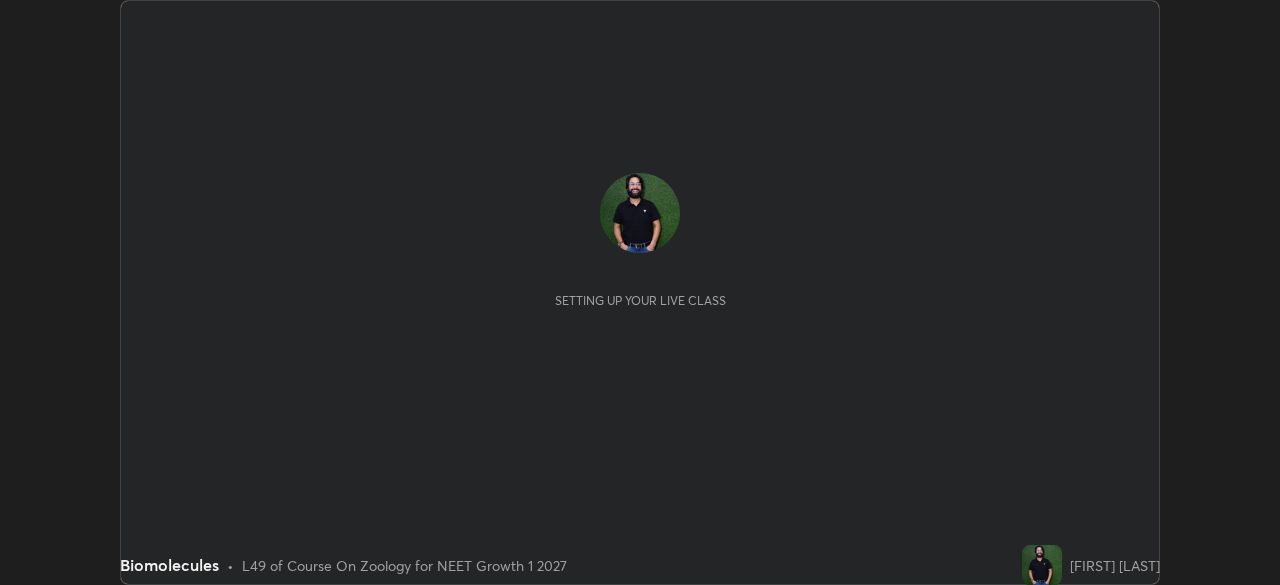 scroll, scrollTop: 0, scrollLeft: 0, axis: both 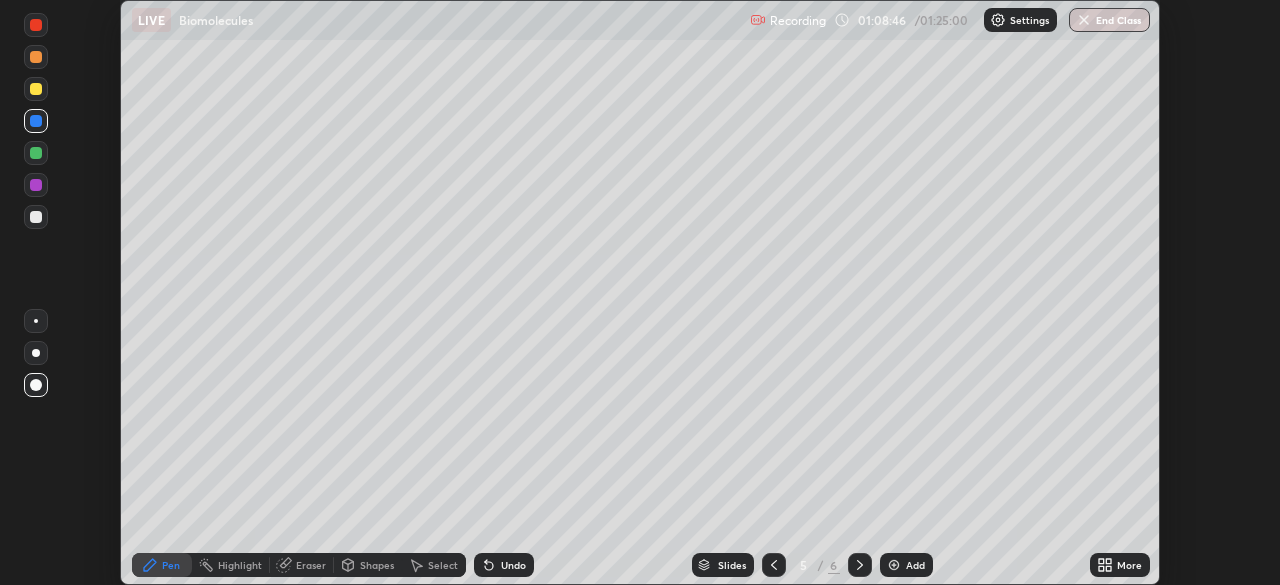 click on "More" at bounding box center (1129, 565) 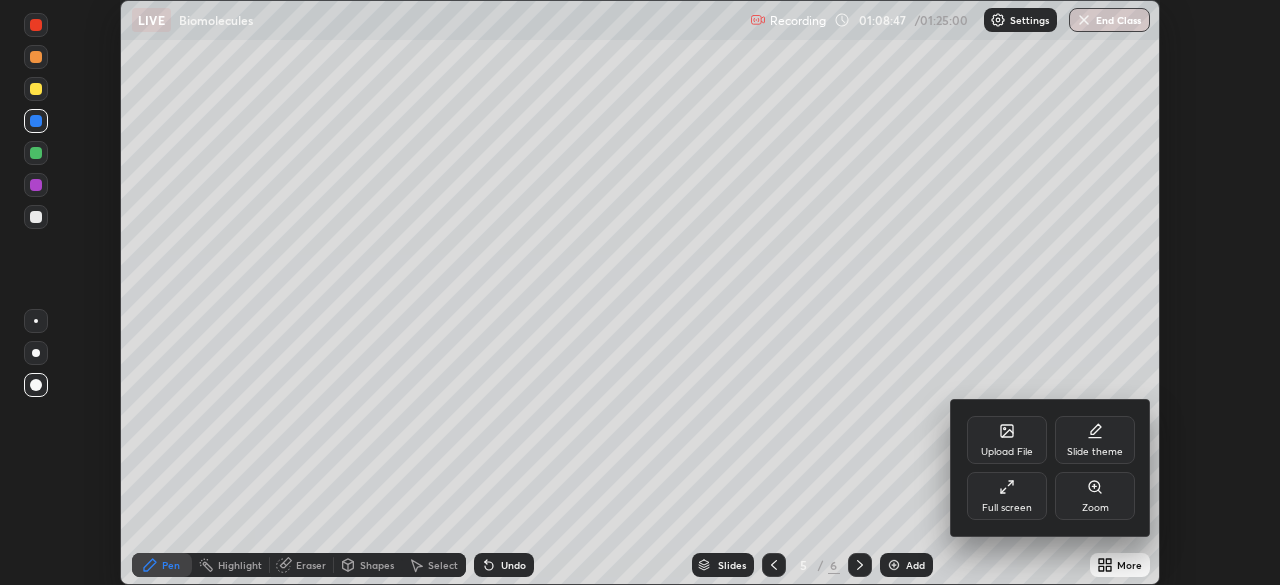 click on "Full screen" at bounding box center (1007, 496) 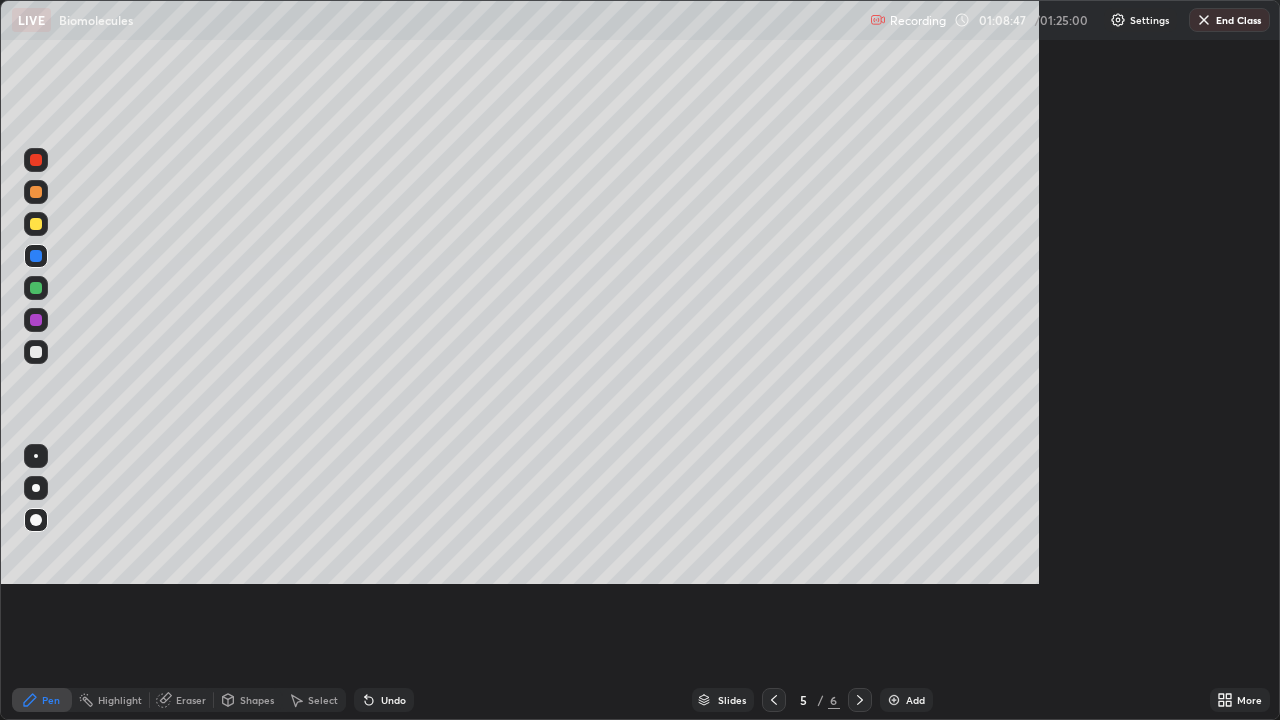 scroll, scrollTop: 99280, scrollLeft: 98720, axis: both 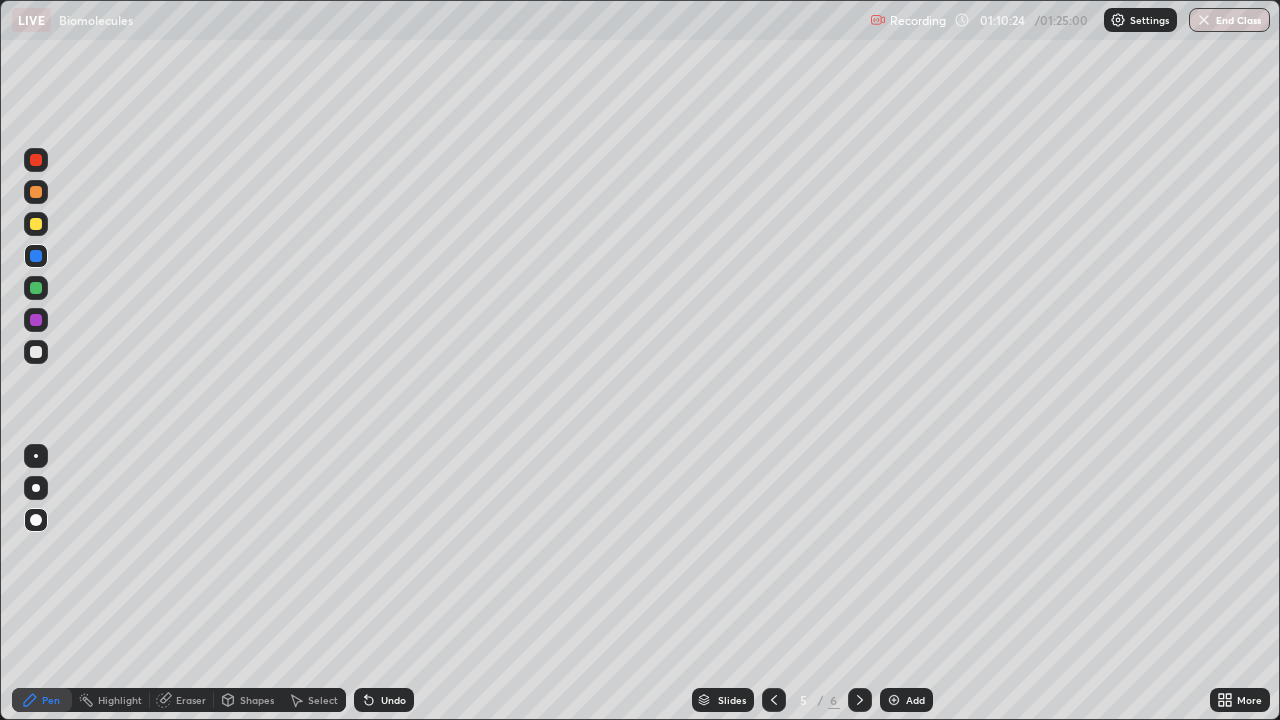 click at bounding box center [36, 352] 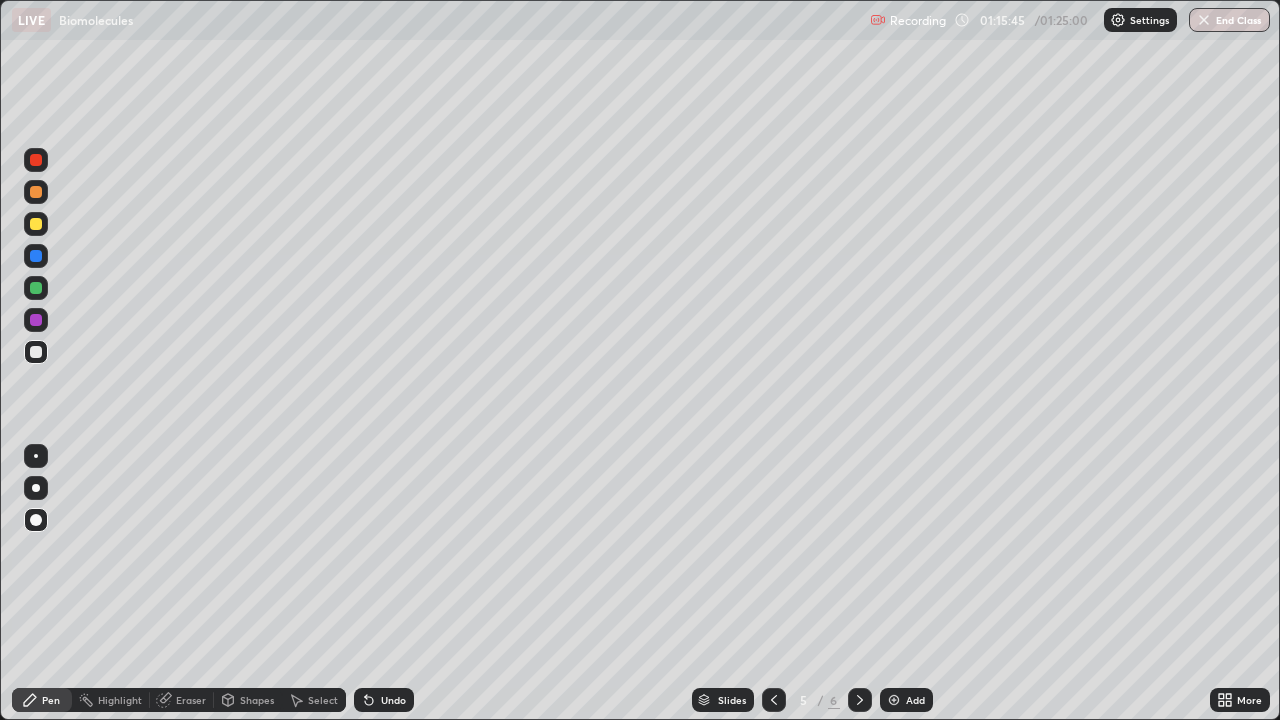 click on "Slides 5 / 6 Add" at bounding box center (812, 700) 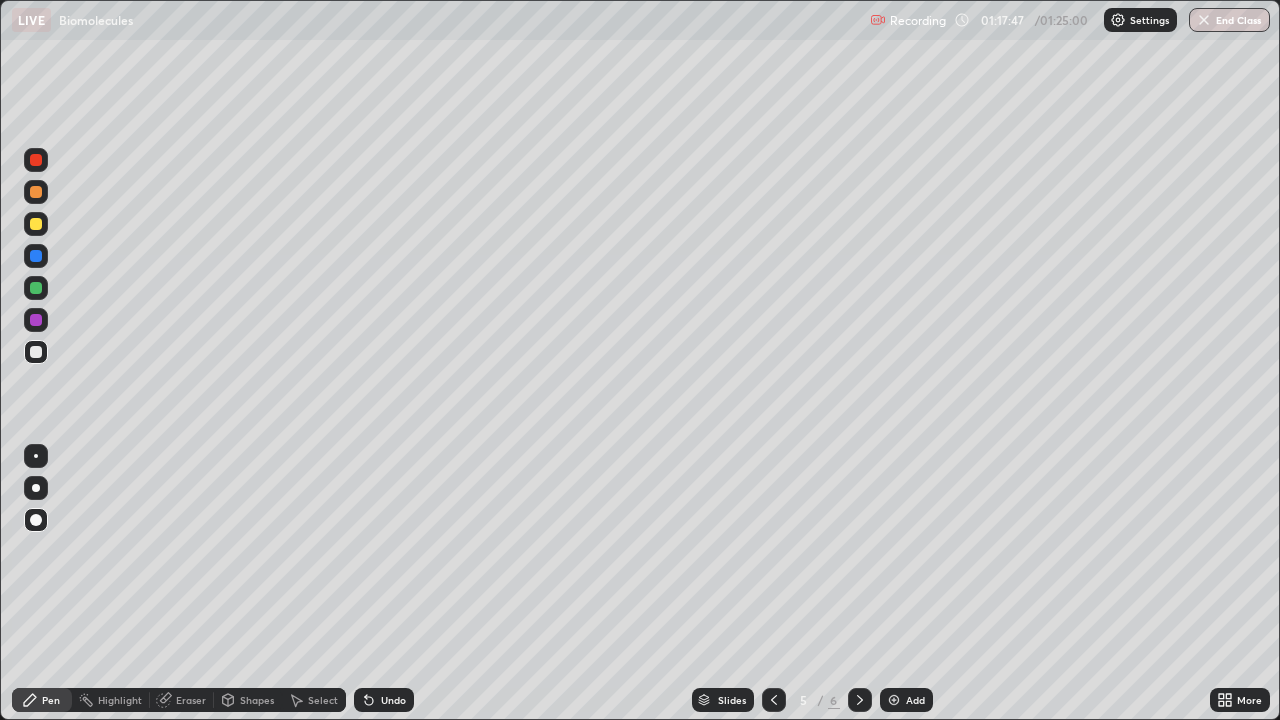 click on "Add" at bounding box center [915, 700] 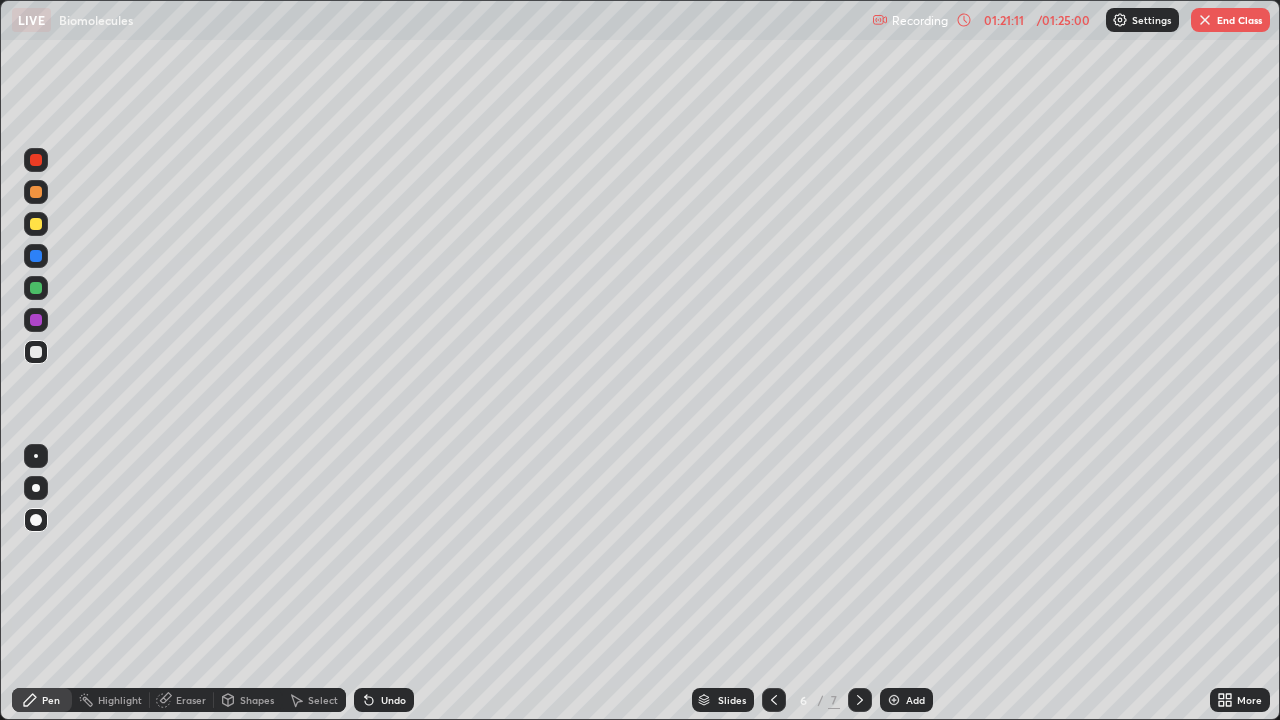 click on "Add" at bounding box center [915, 700] 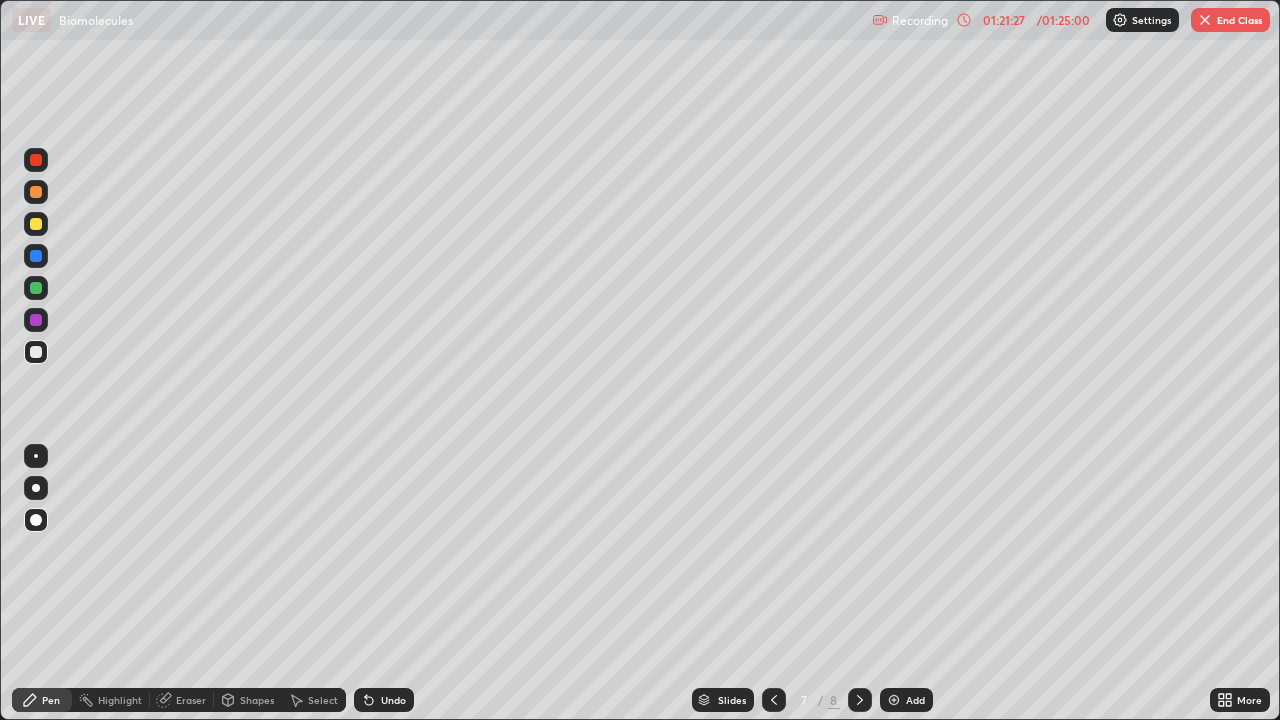 click on "Eraser" at bounding box center (191, 700) 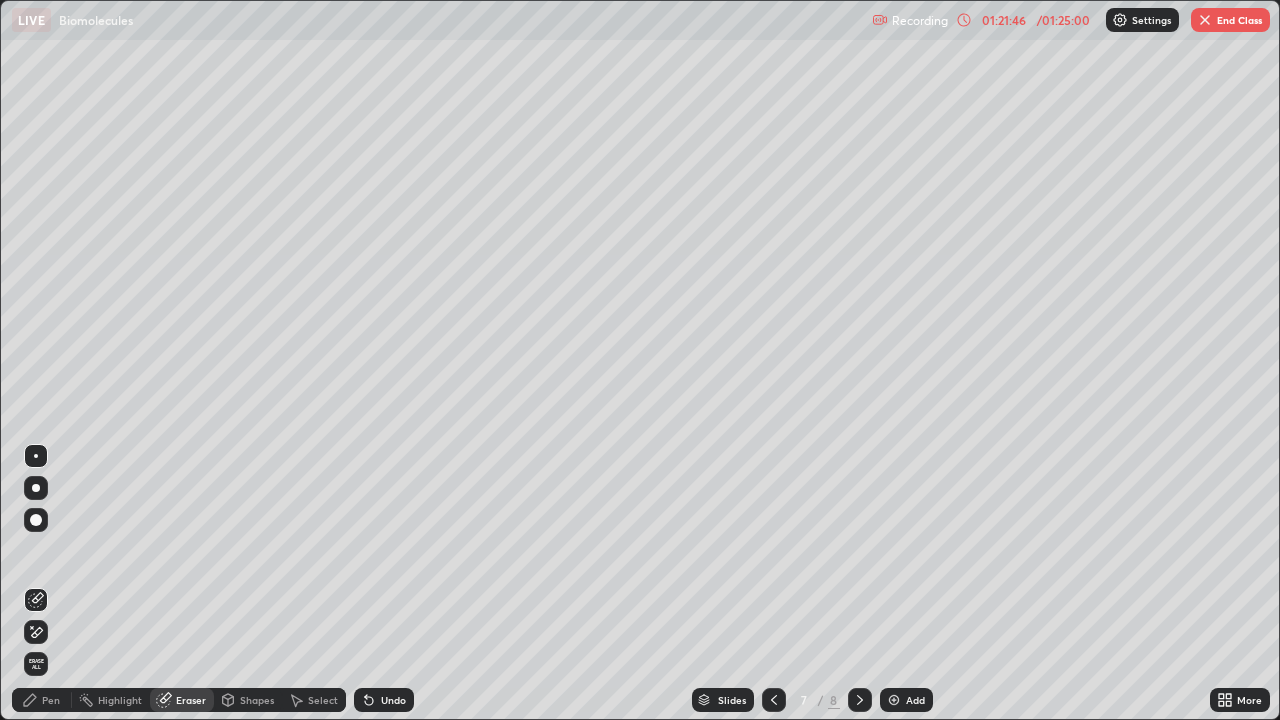 click on "Pen" at bounding box center (42, 700) 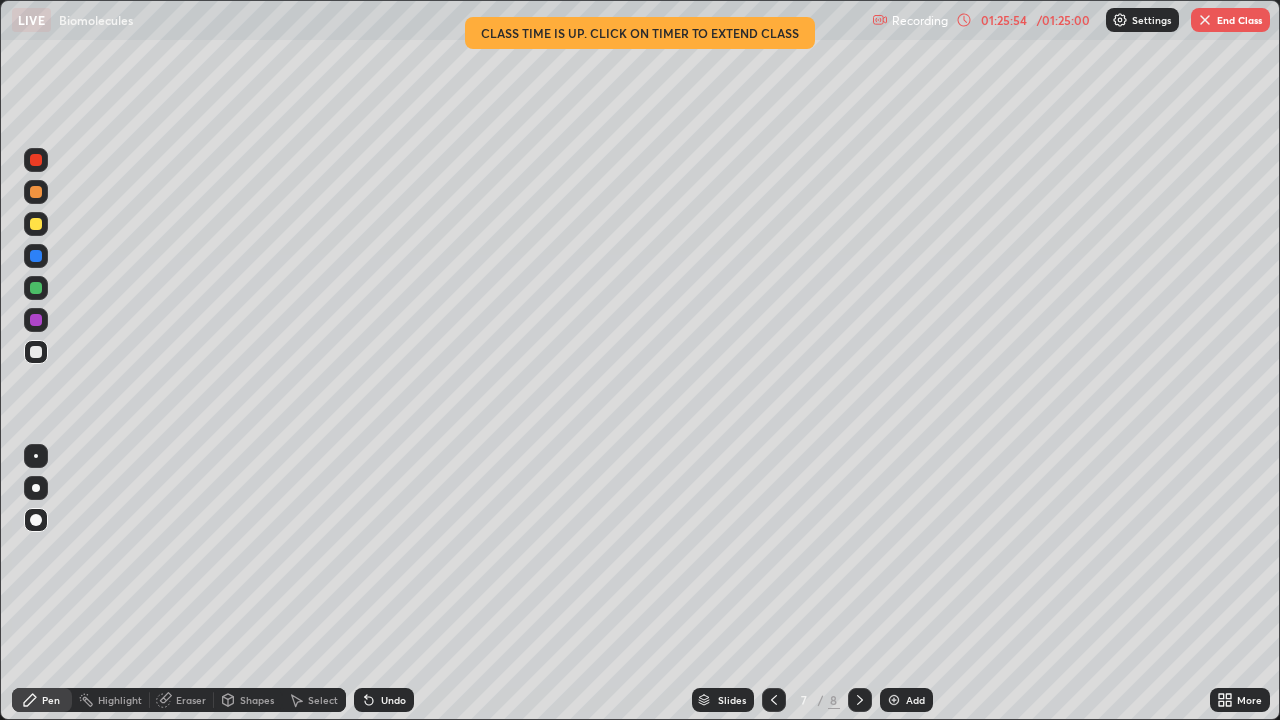 click on "End Class" at bounding box center (1230, 20) 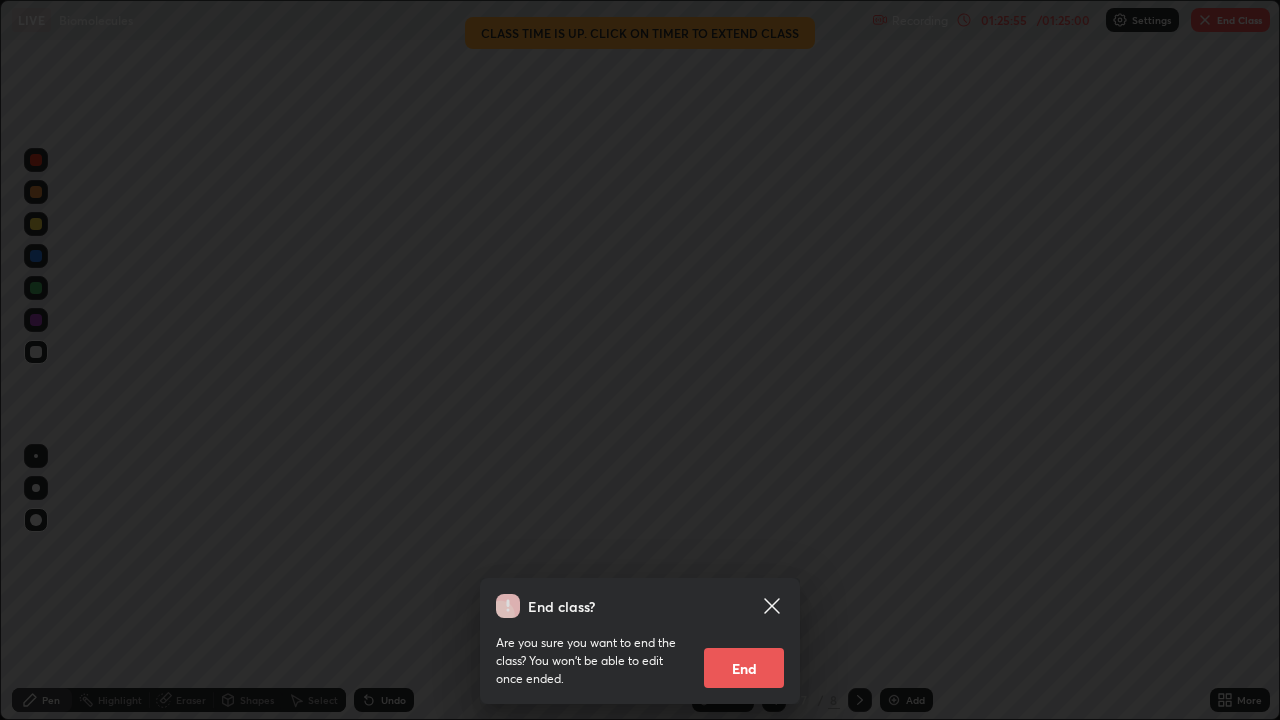 click on "End" at bounding box center (744, 668) 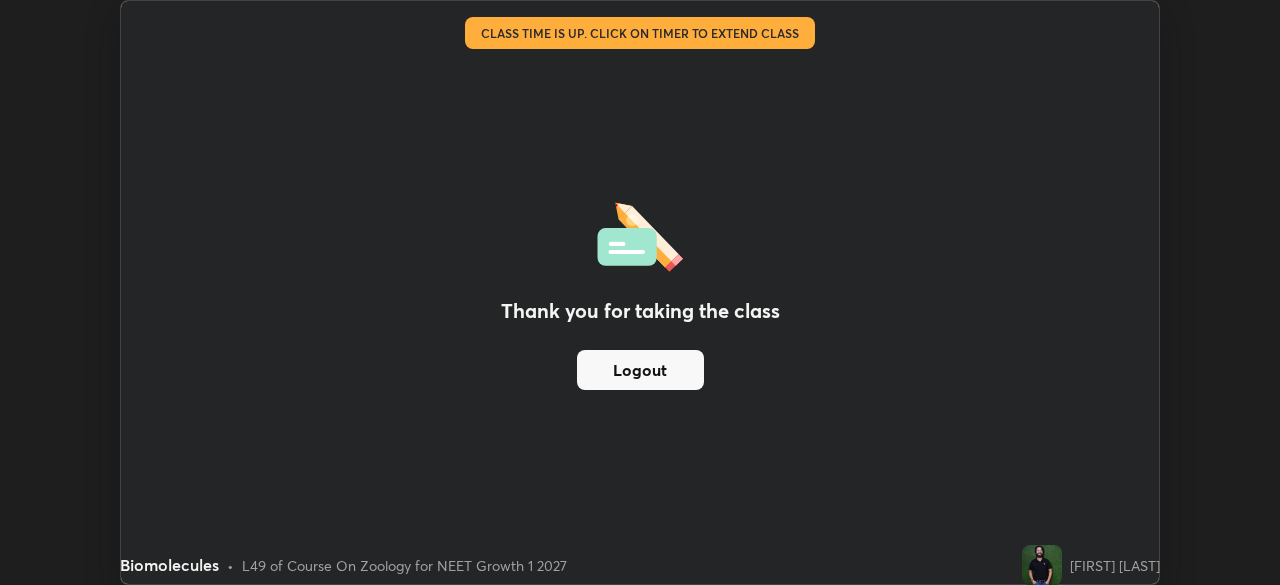 scroll, scrollTop: 585, scrollLeft: 1280, axis: both 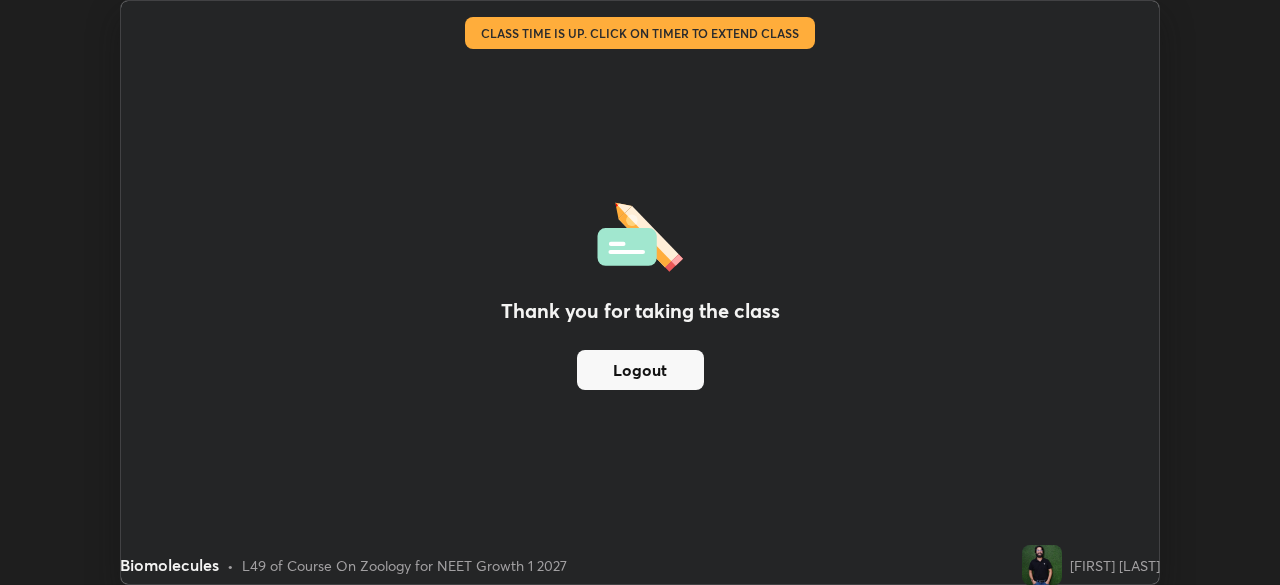 click on "Logout" at bounding box center (640, 370) 